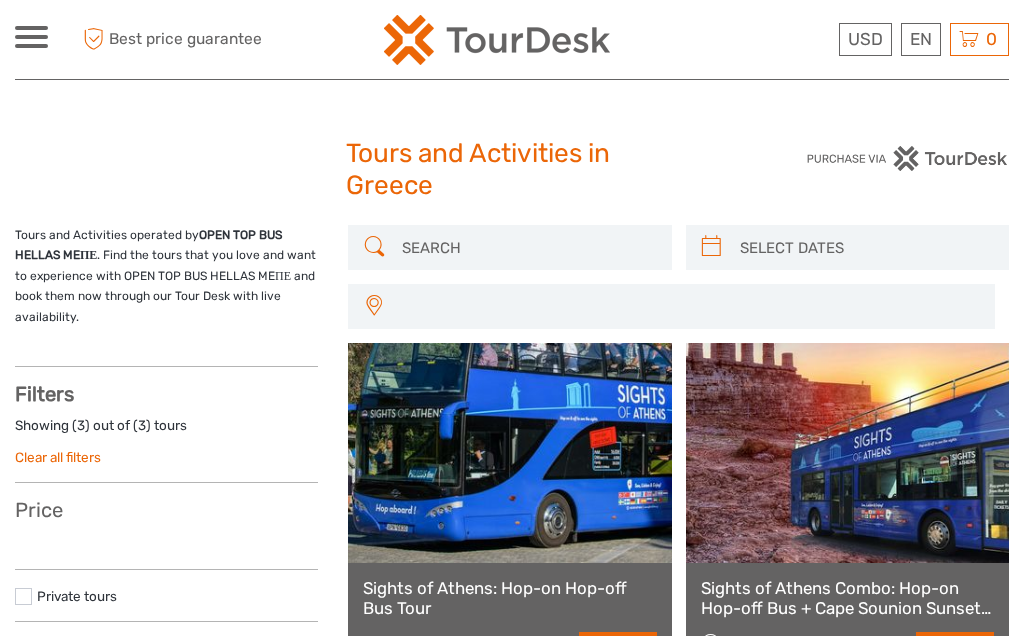 select 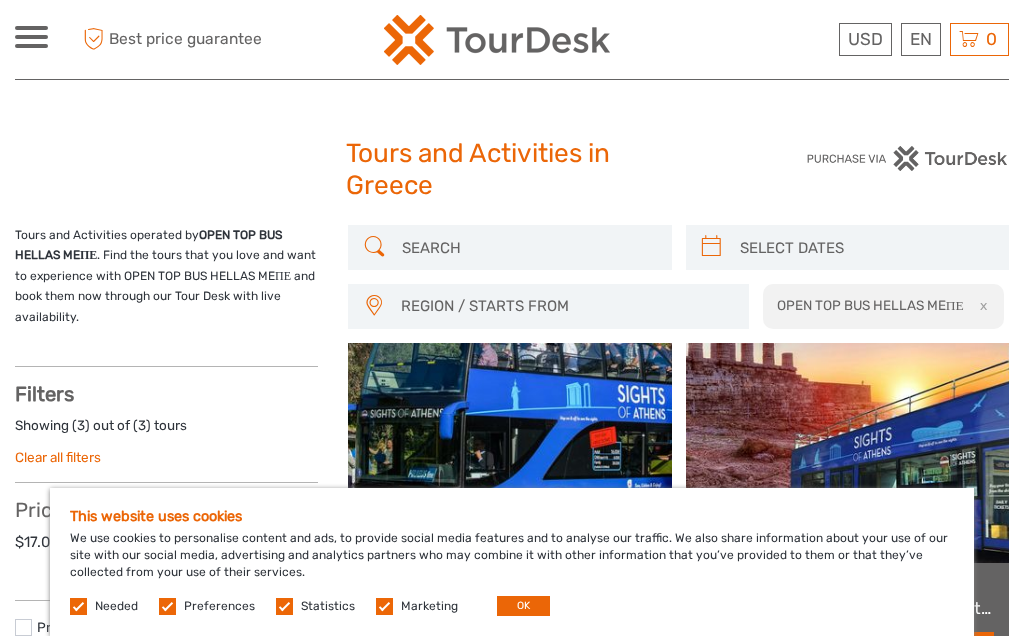 click on "OK" at bounding box center (523, 606) 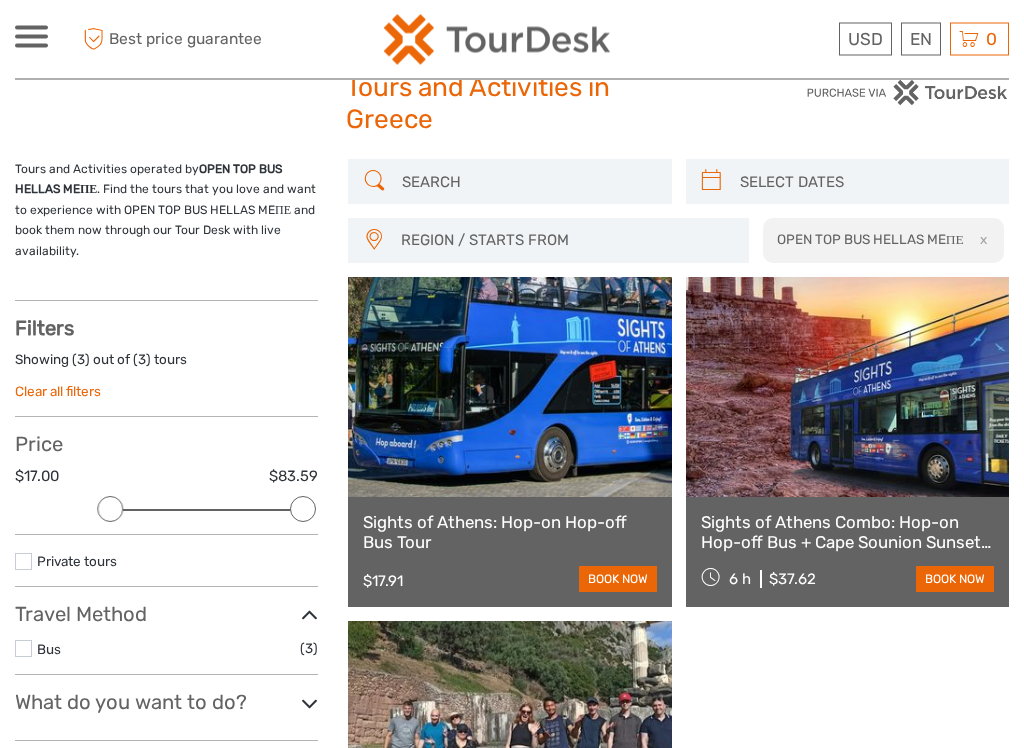 scroll, scrollTop: 55, scrollLeft: 0, axis: vertical 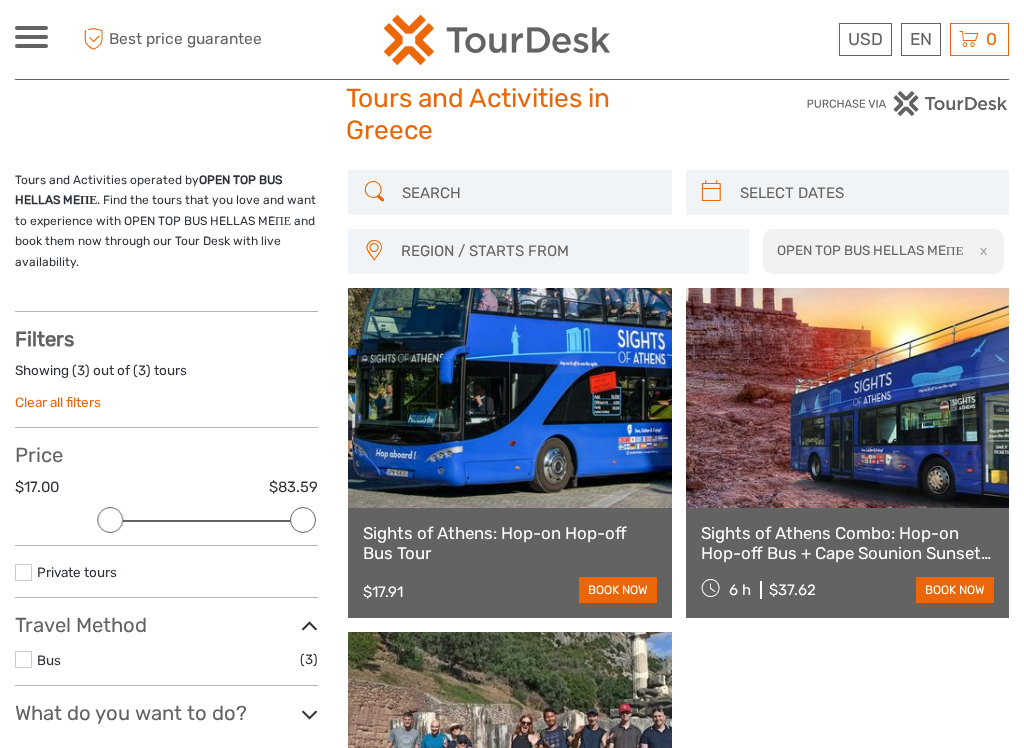 click on "Sights of Athens Combo: Hop-on Hop-off Bus + Cape Sounion Sunset Tour" at bounding box center [847, 543] 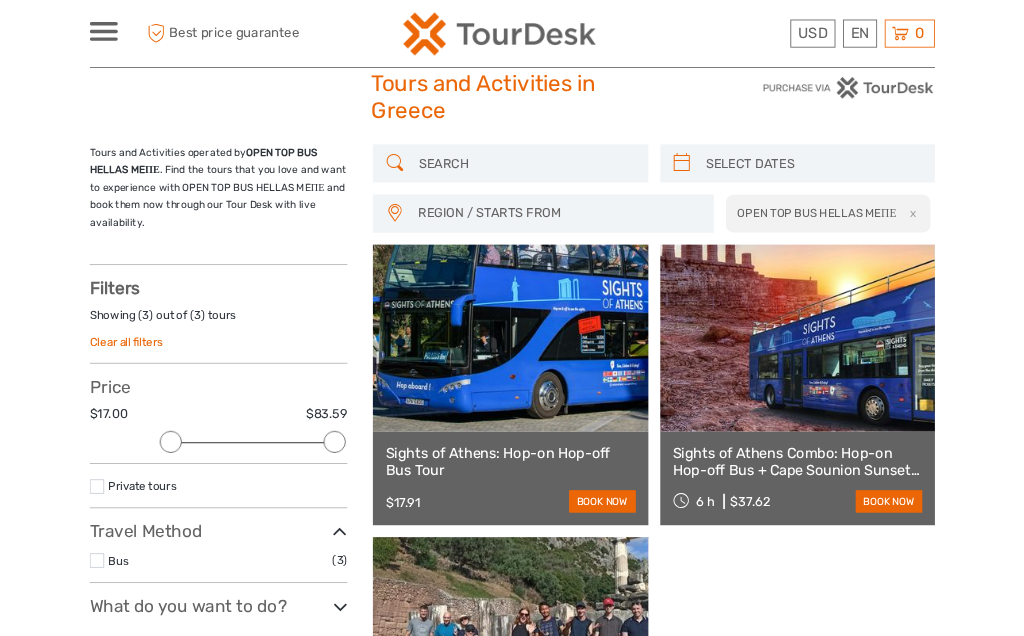 scroll, scrollTop: 111, scrollLeft: 0, axis: vertical 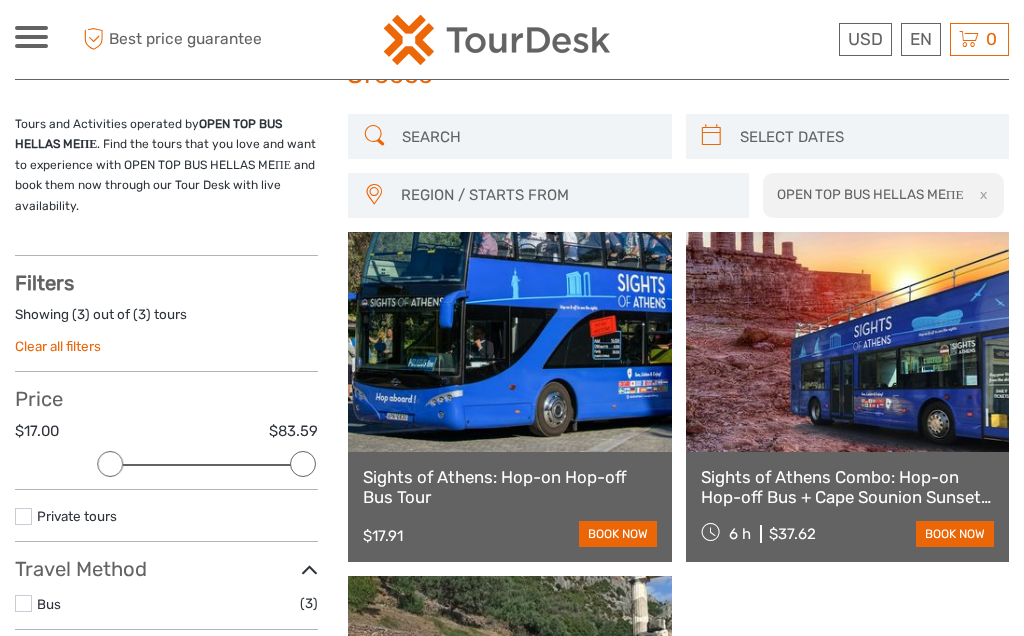 click on "book now" at bounding box center [618, 534] 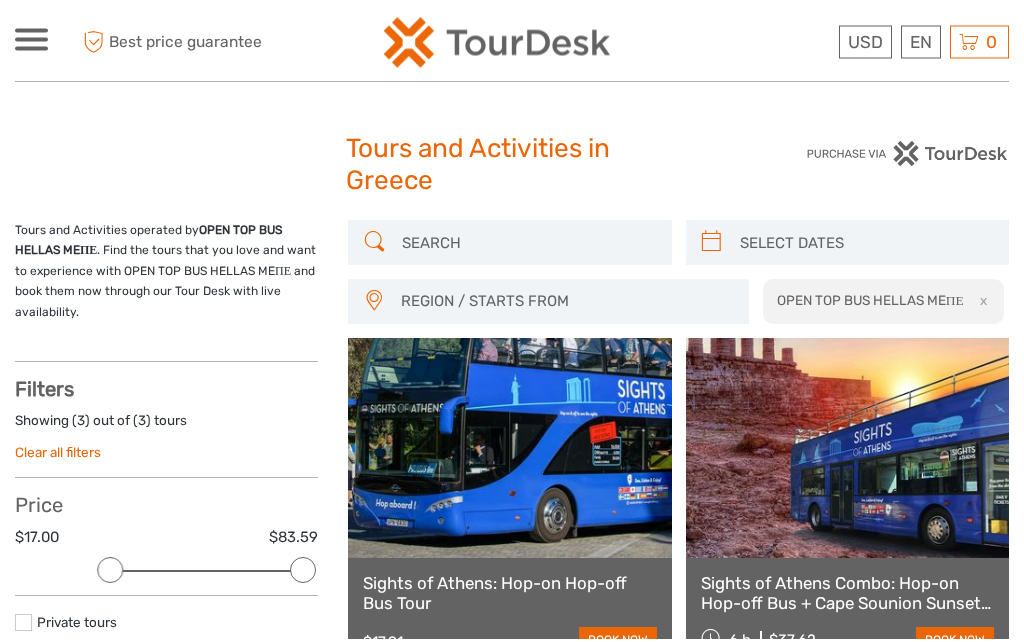 scroll, scrollTop: 0, scrollLeft: 0, axis: both 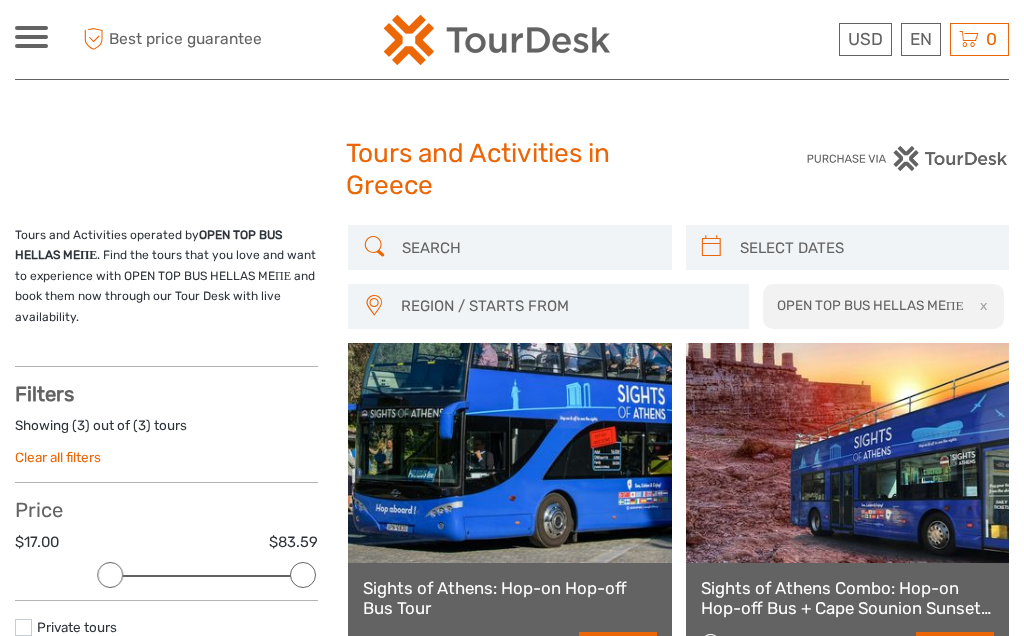 click at bounding box center [865, 247] 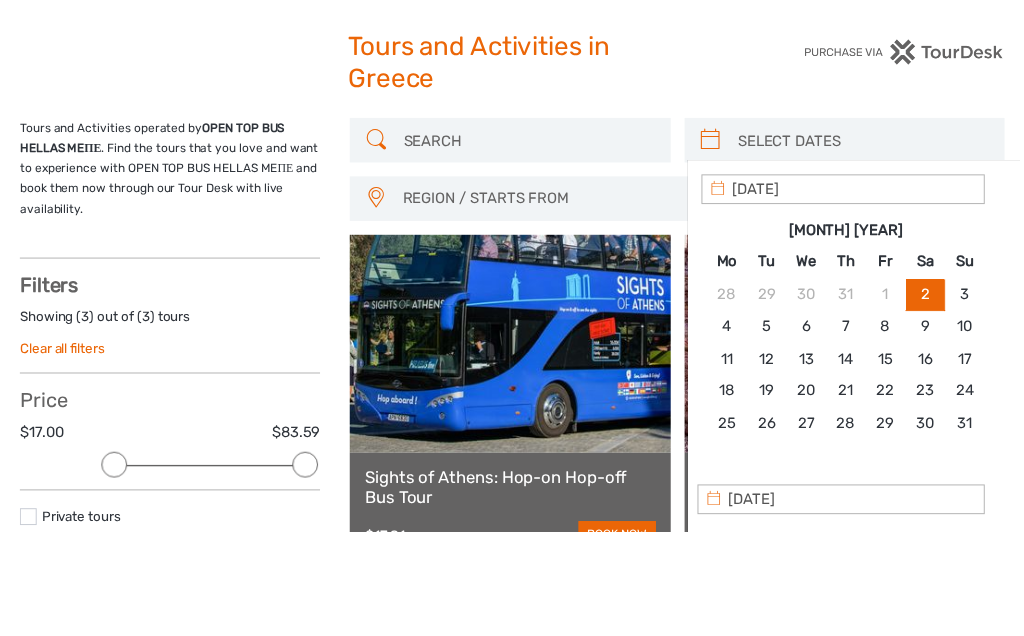 scroll, scrollTop: 106, scrollLeft: 0, axis: vertical 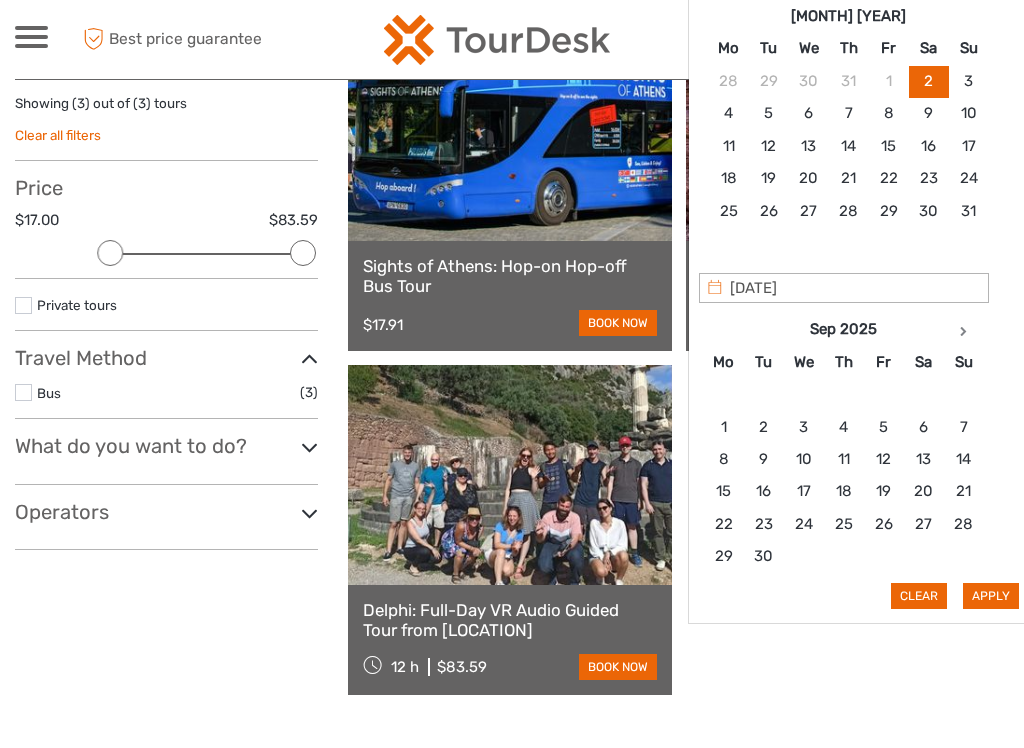click at bounding box center (964, 330) 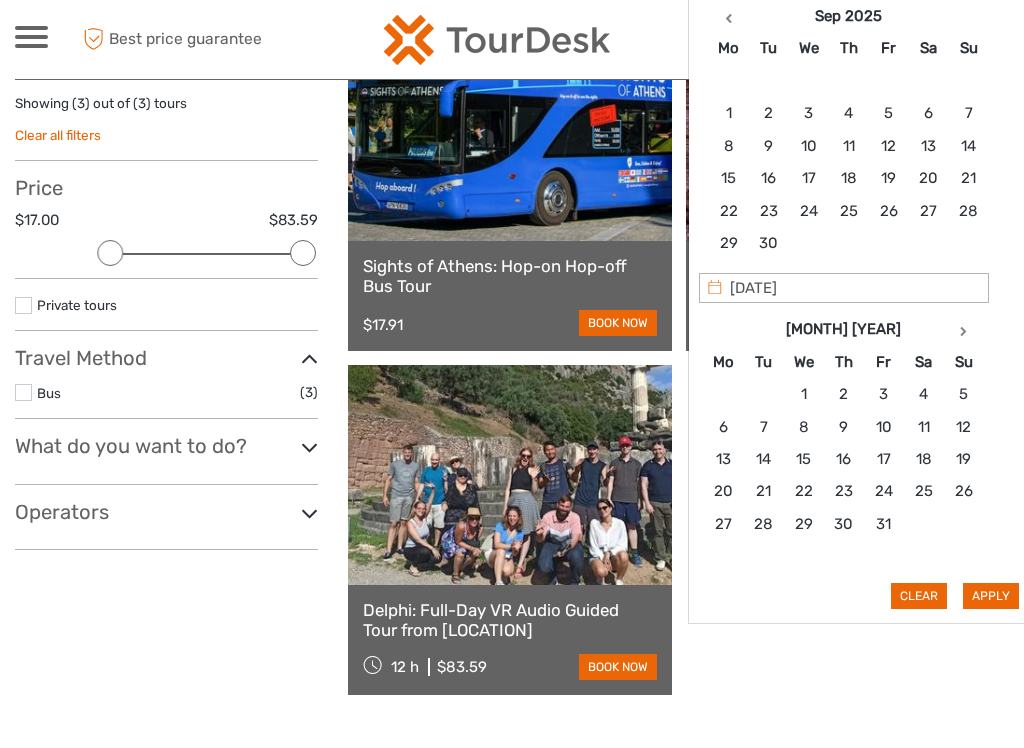 type on "[DATE]" 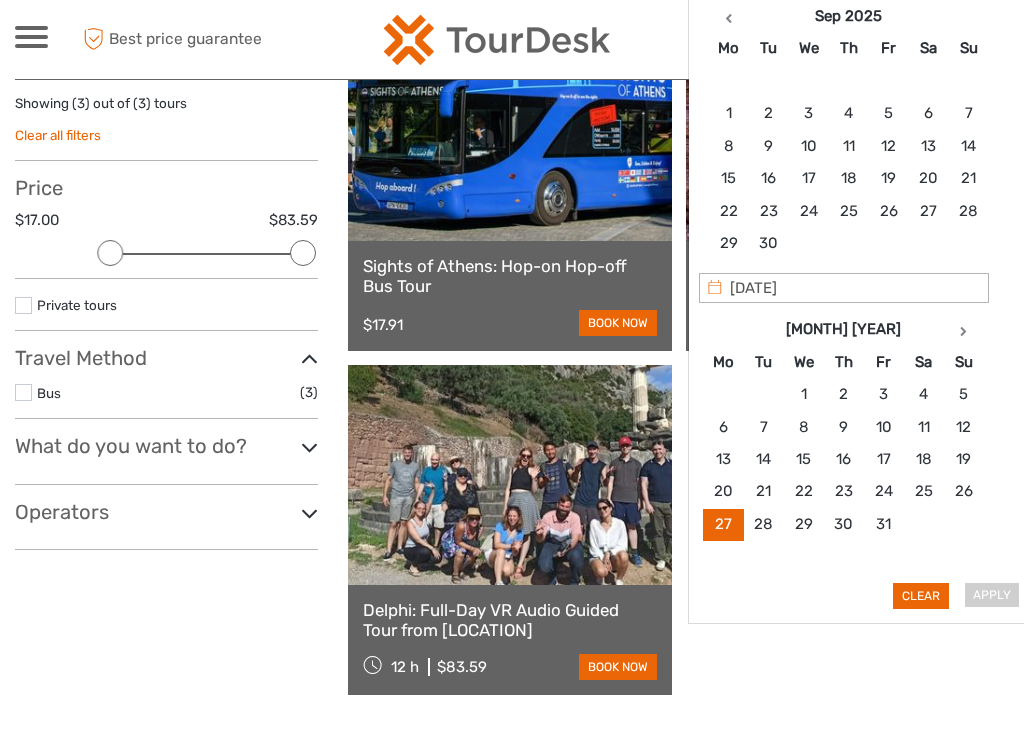 type on "[DATE]" 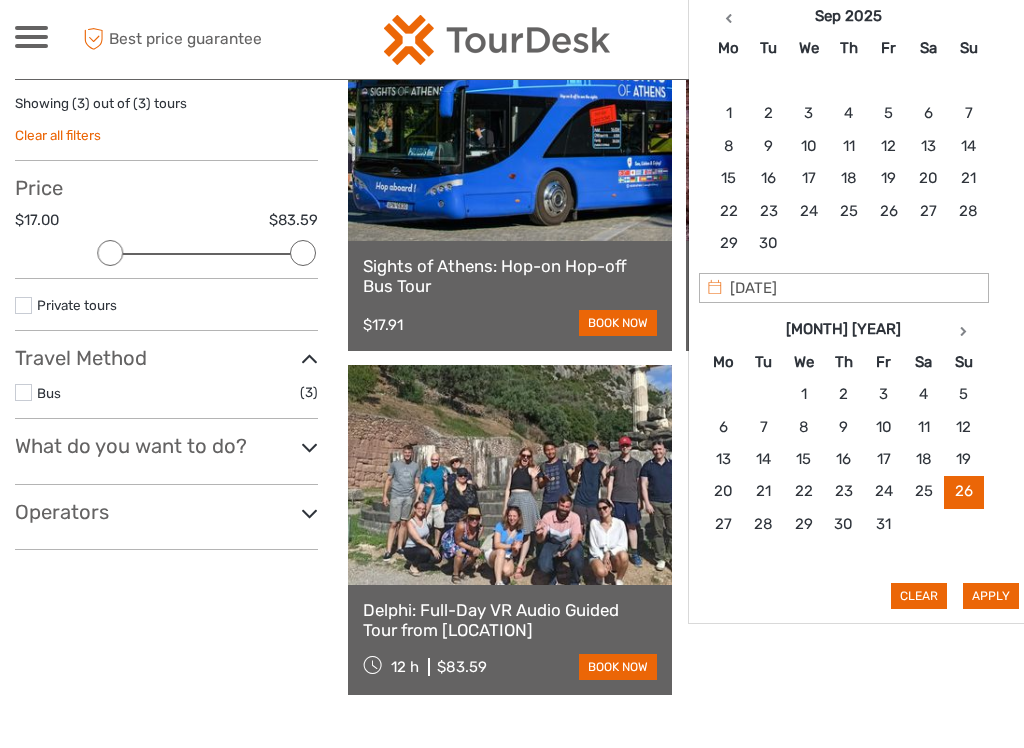 type on "[DATE]" 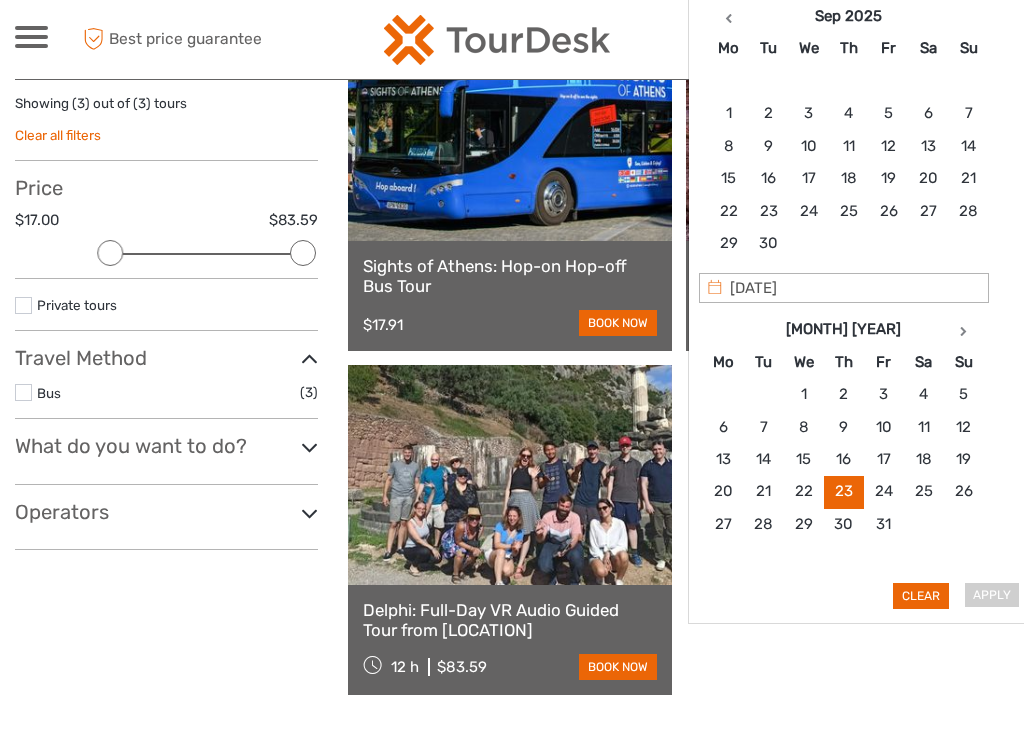 type on "[DATE]" 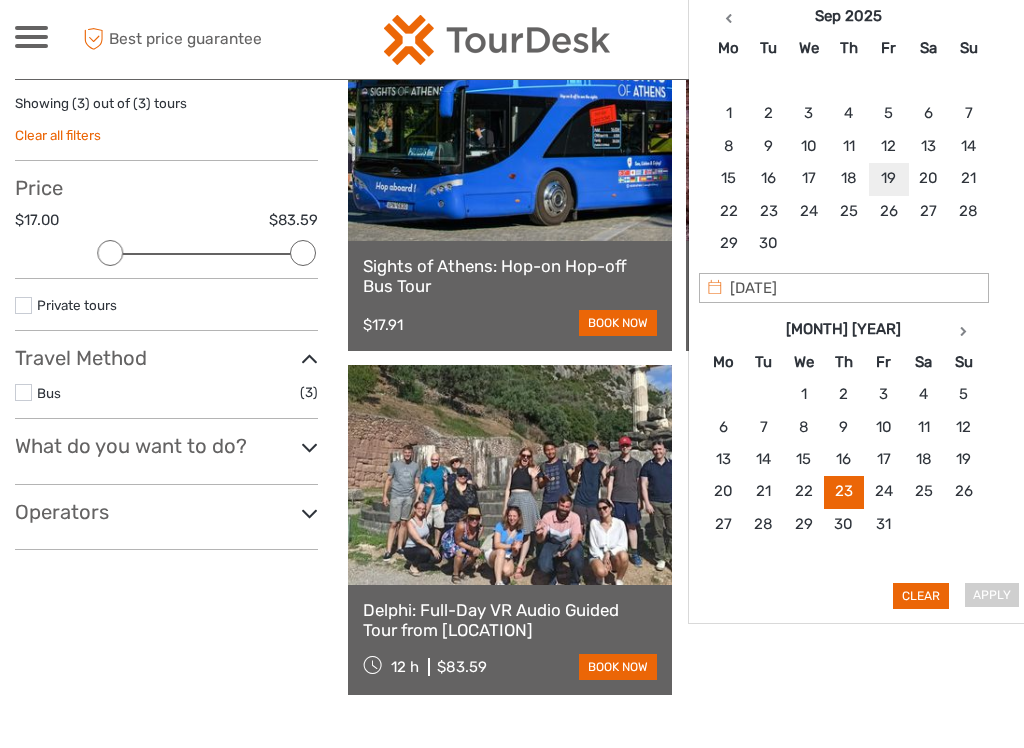 type on "[DATE]" 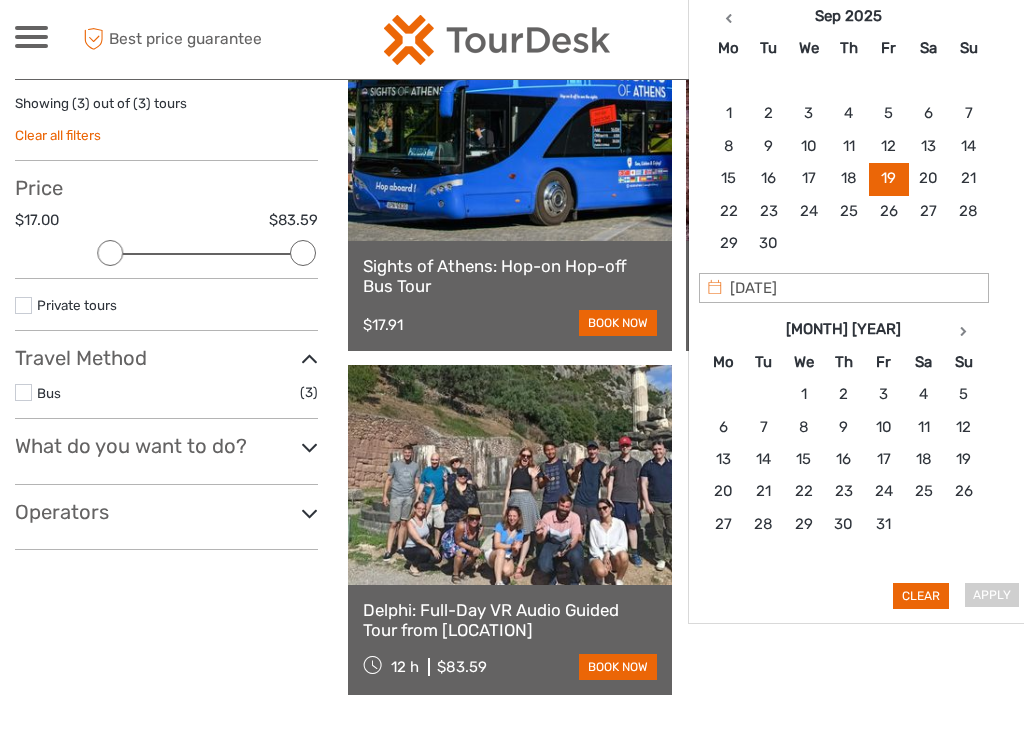 type on "[DATE]" 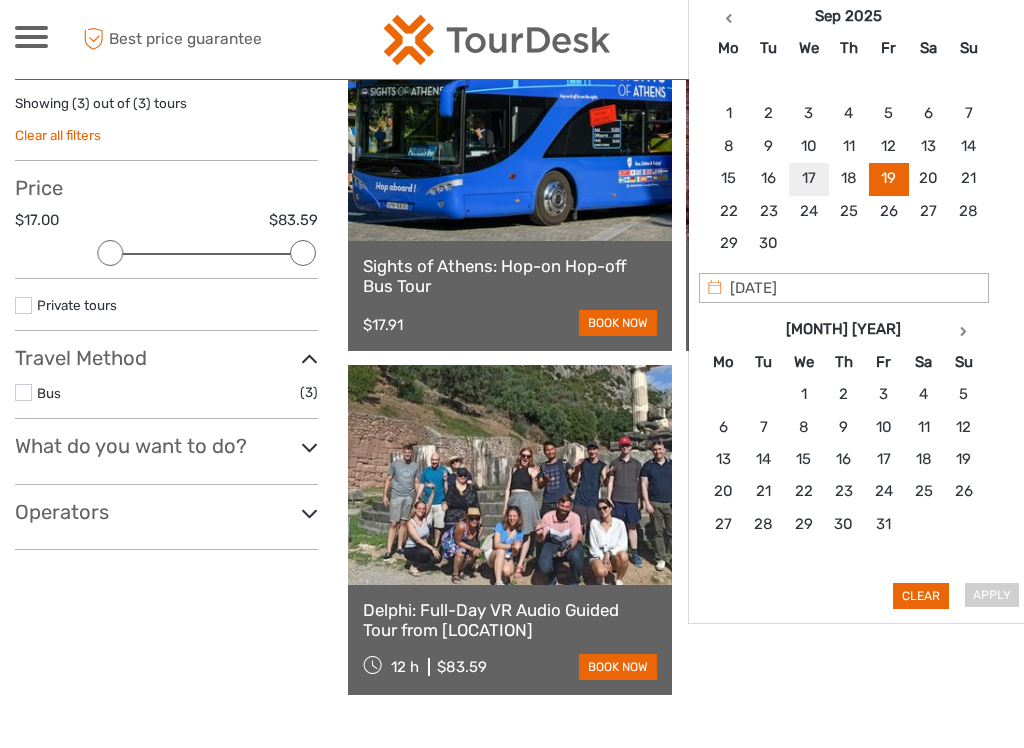 type on "[DATE]" 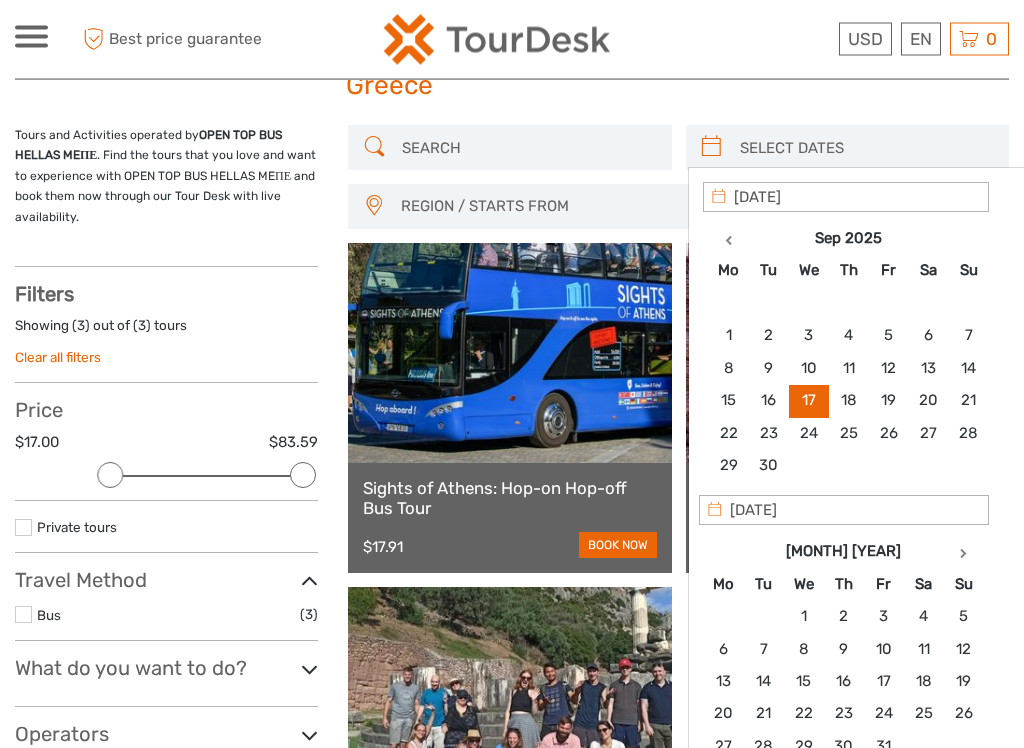 scroll, scrollTop: 98, scrollLeft: 0, axis: vertical 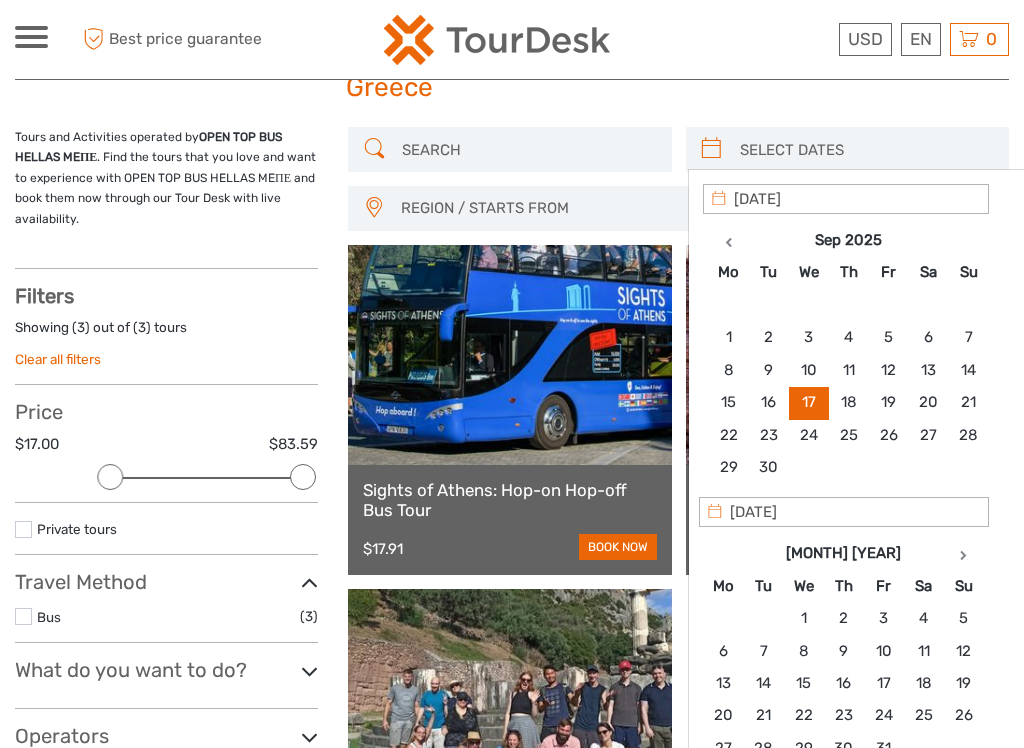 click at bounding box center (729, 241) 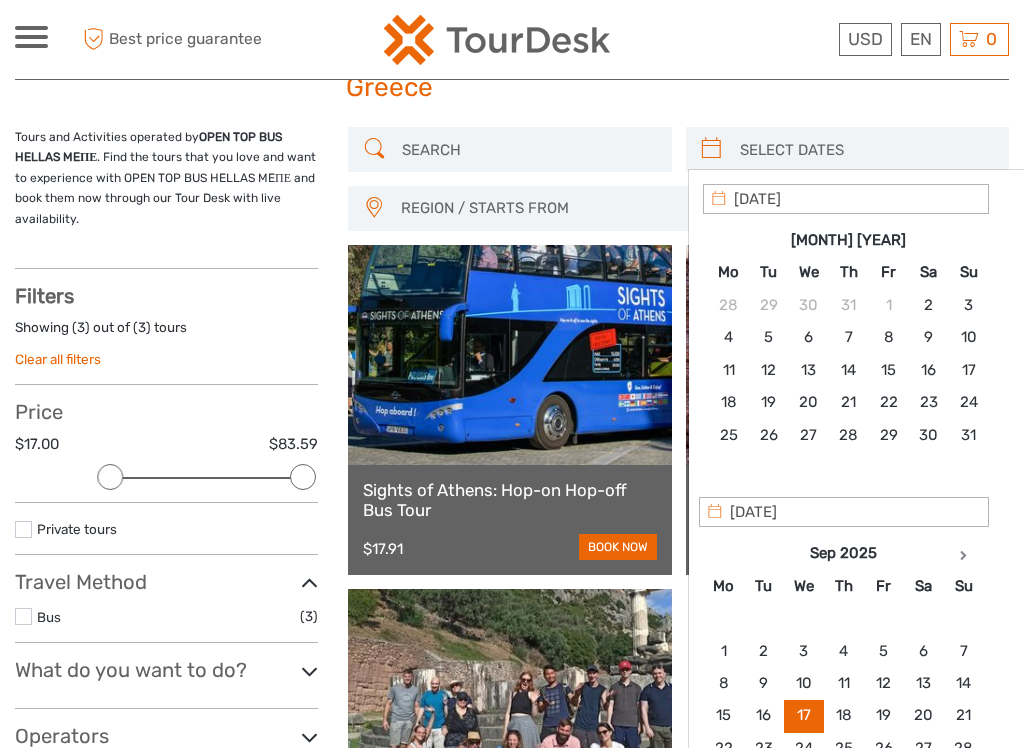 type on "[DATE]" 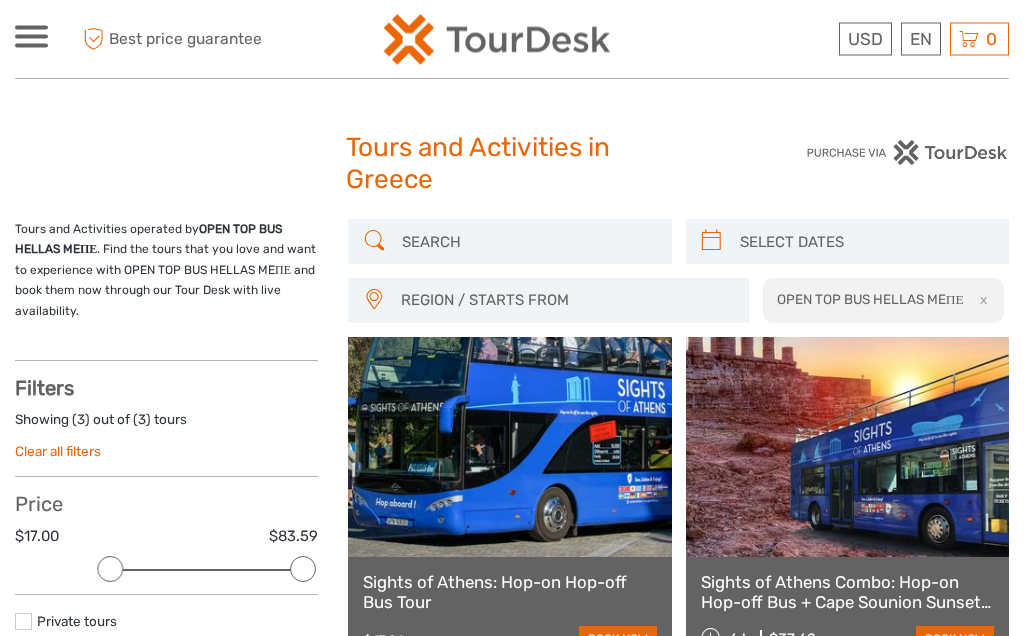 scroll, scrollTop: 0, scrollLeft: 0, axis: both 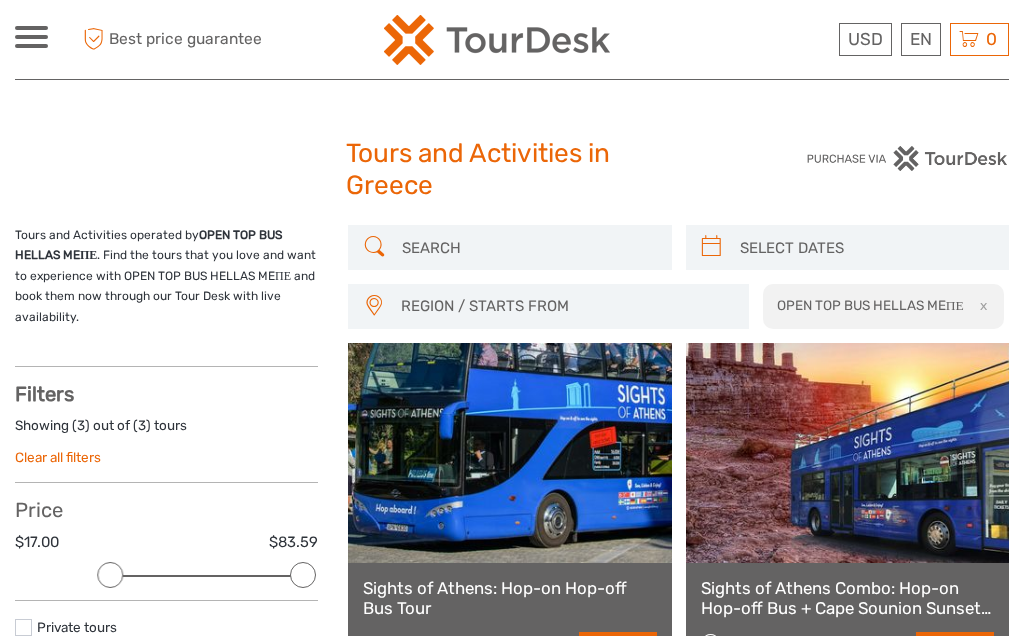 click at bounding box center [865, 247] 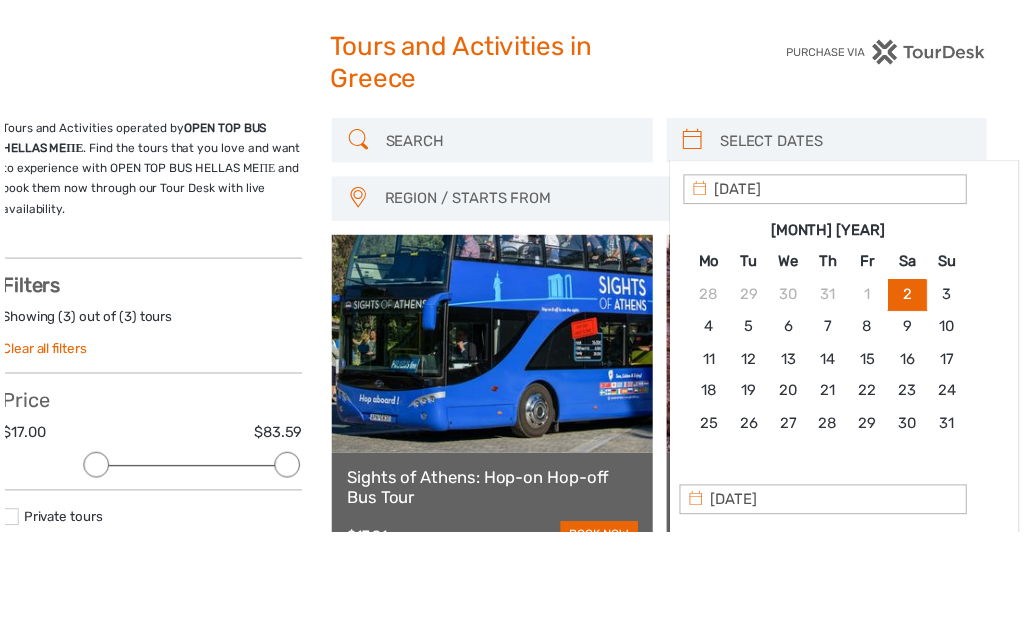 scroll, scrollTop: 106, scrollLeft: 18, axis: both 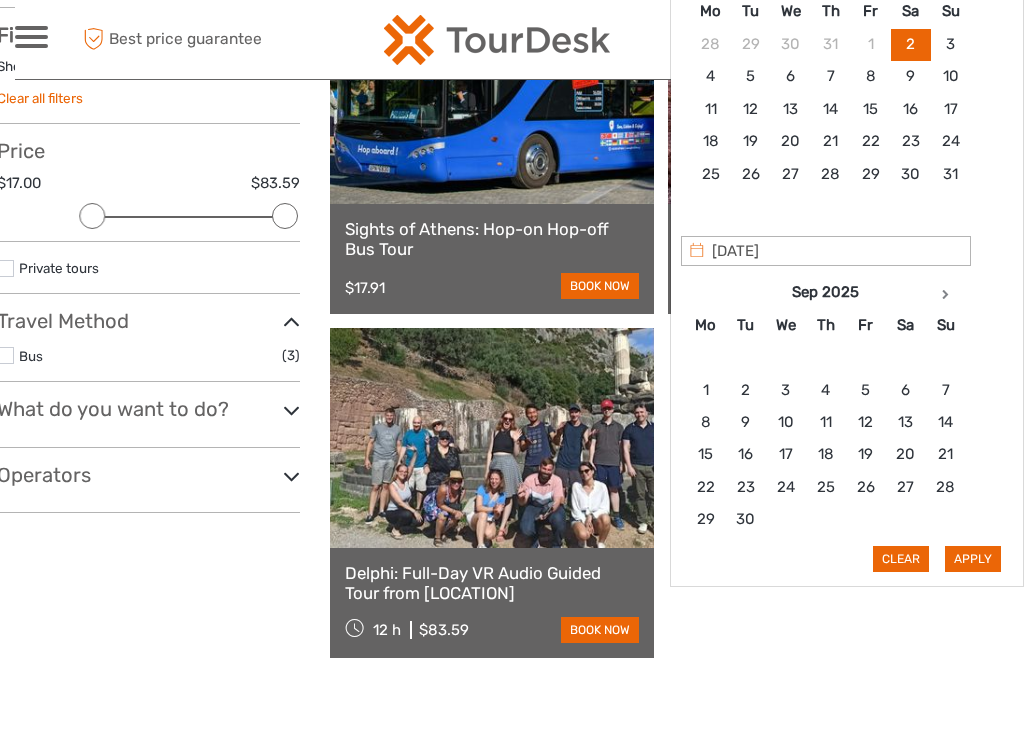 click at bounding box center [946, 293] 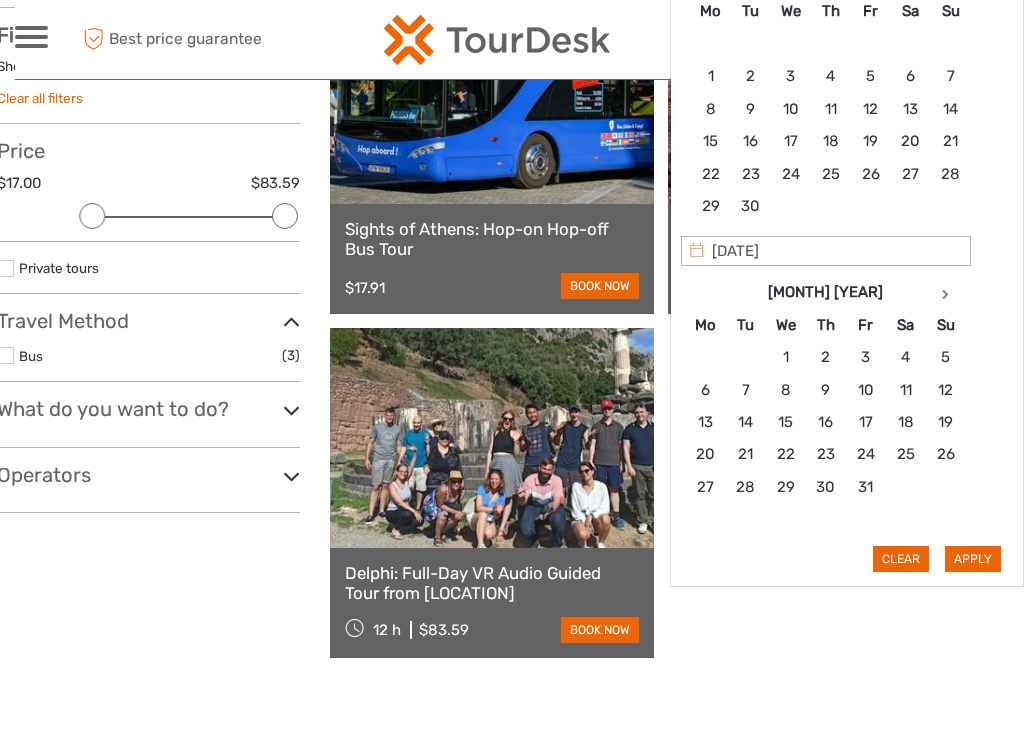 type on "27/10/2025" 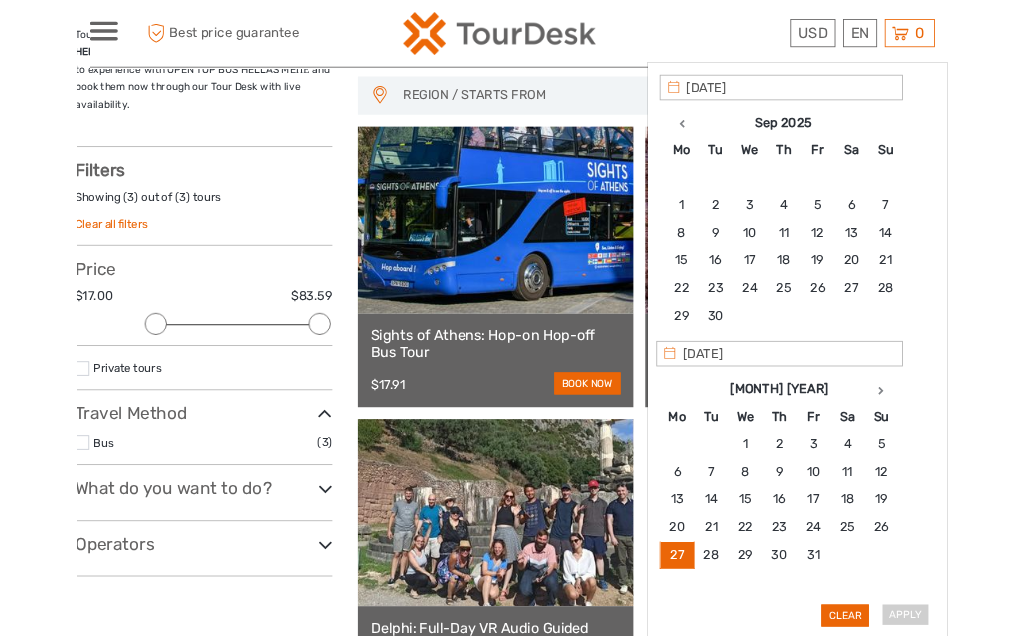 scroll, scrollTop: 191, scrollLeft: 0, axis: vertical 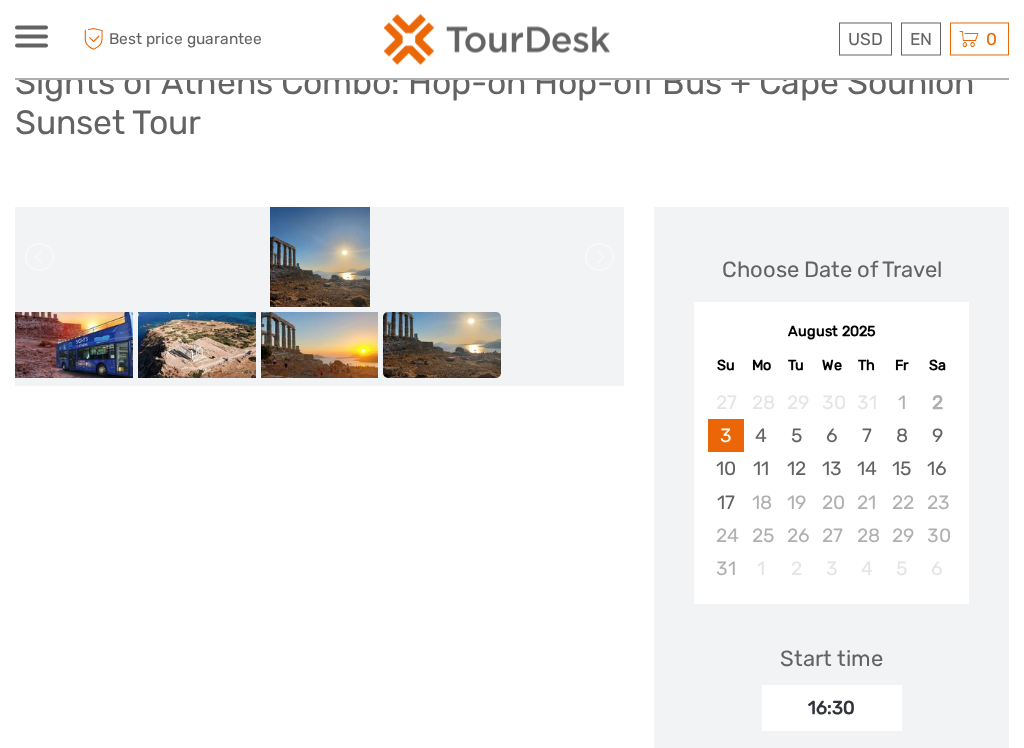 click on "August 2025" at bounding box center [831, 333] 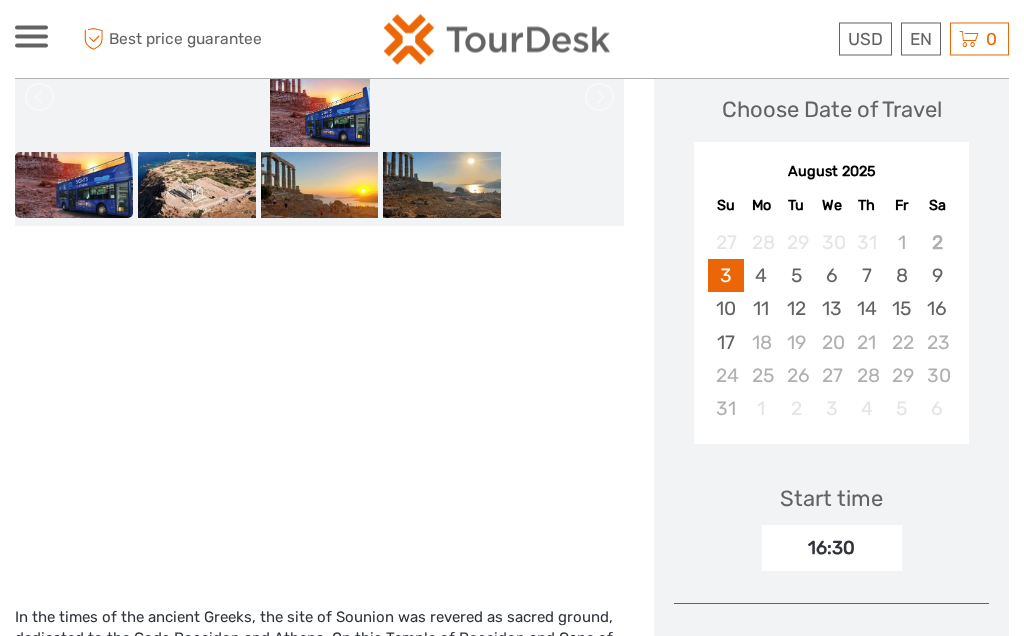 scroll, scrollTop: 305, scrollLeft: 0, axis: vertical 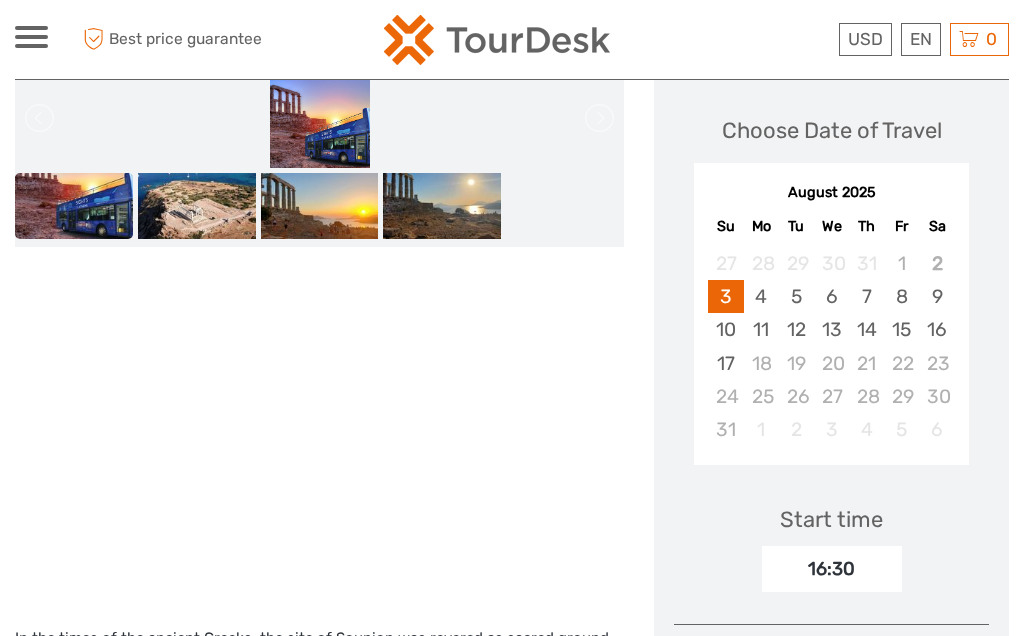 click on "August 2025" at bounding box center (831, 193) 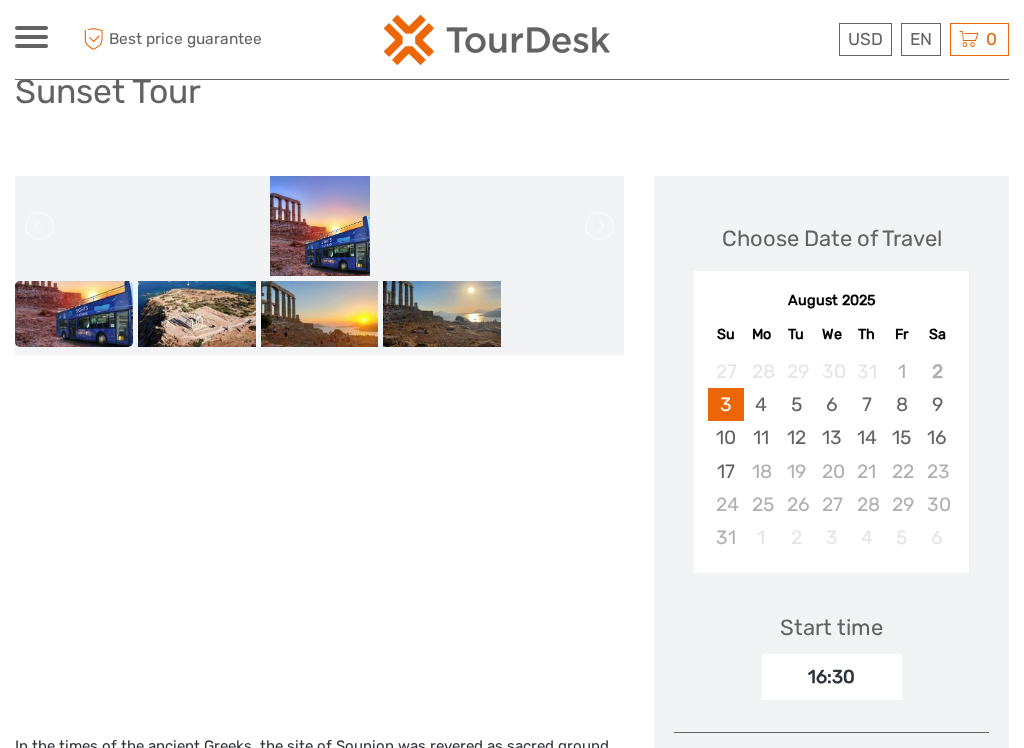 scroll, scrollTop: 196, scrollLeft: 0, axis: vertical 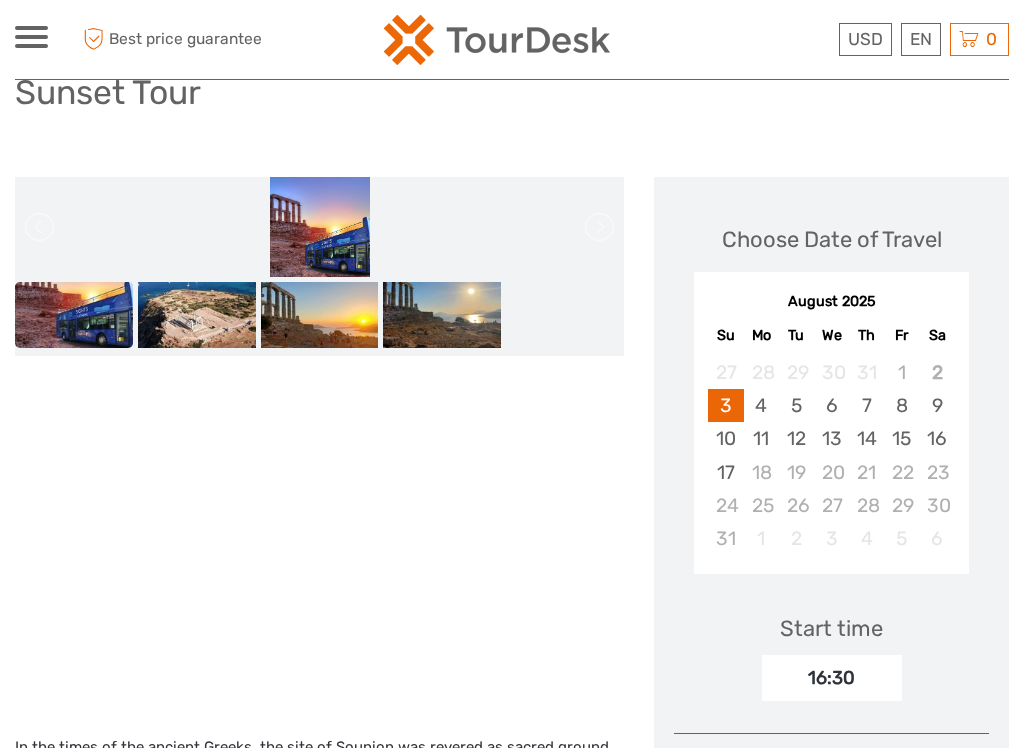 click on "August 2025" at bounding box center [831, 302] 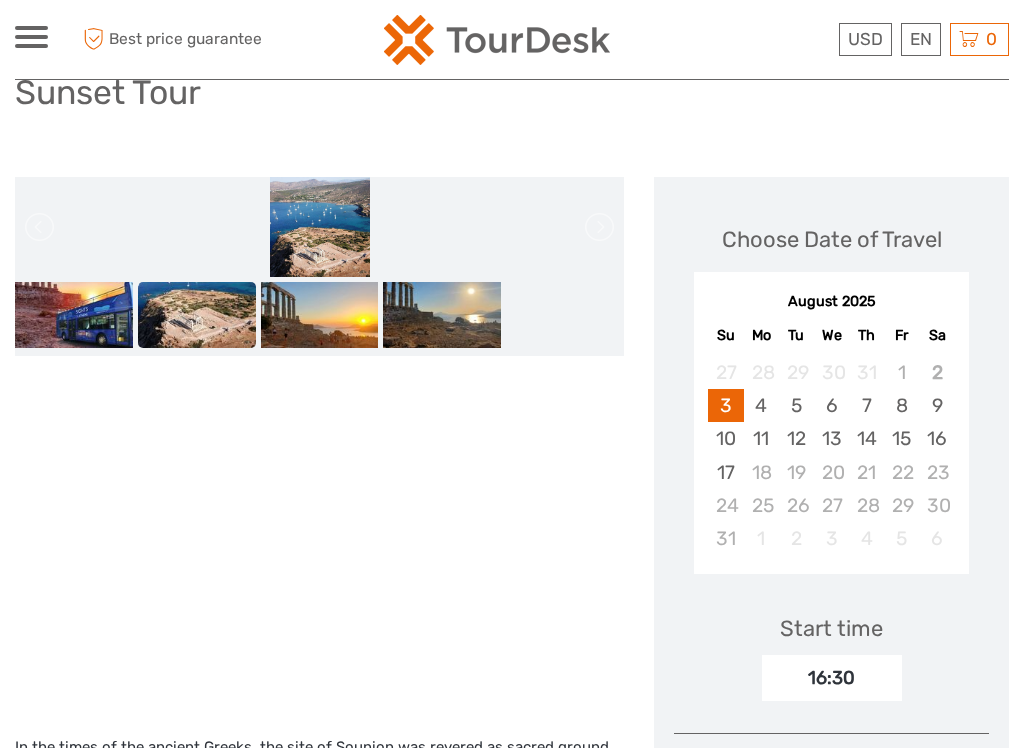 click on "6" at bounding box center [831, 405] 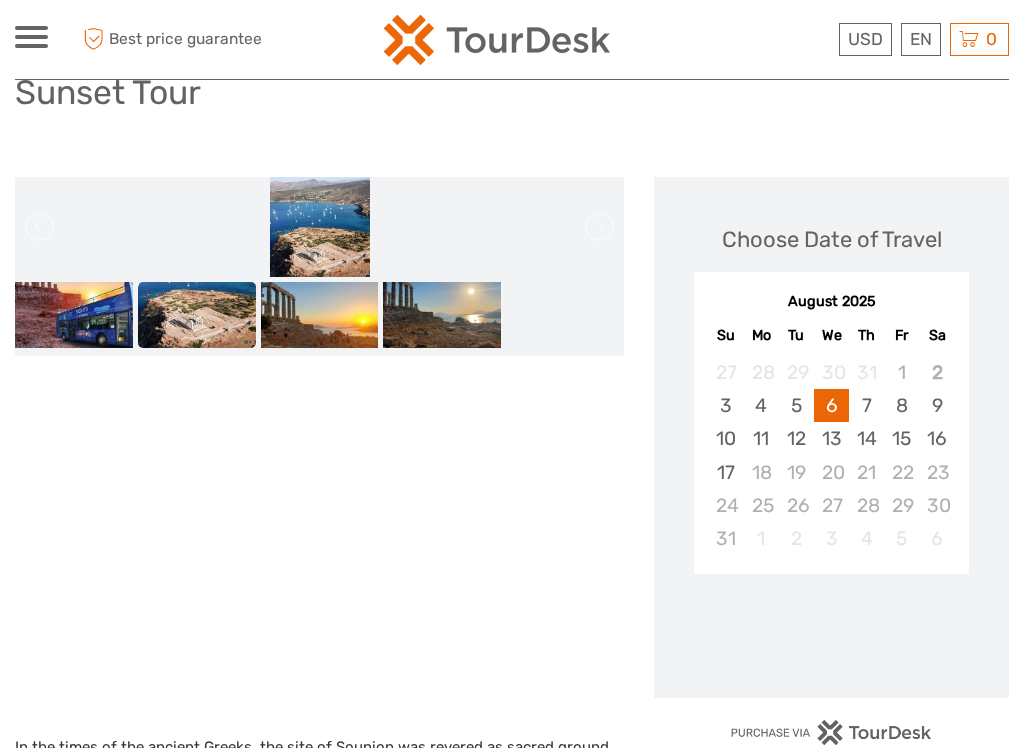 click on "4" at bounding box center (866, 538) 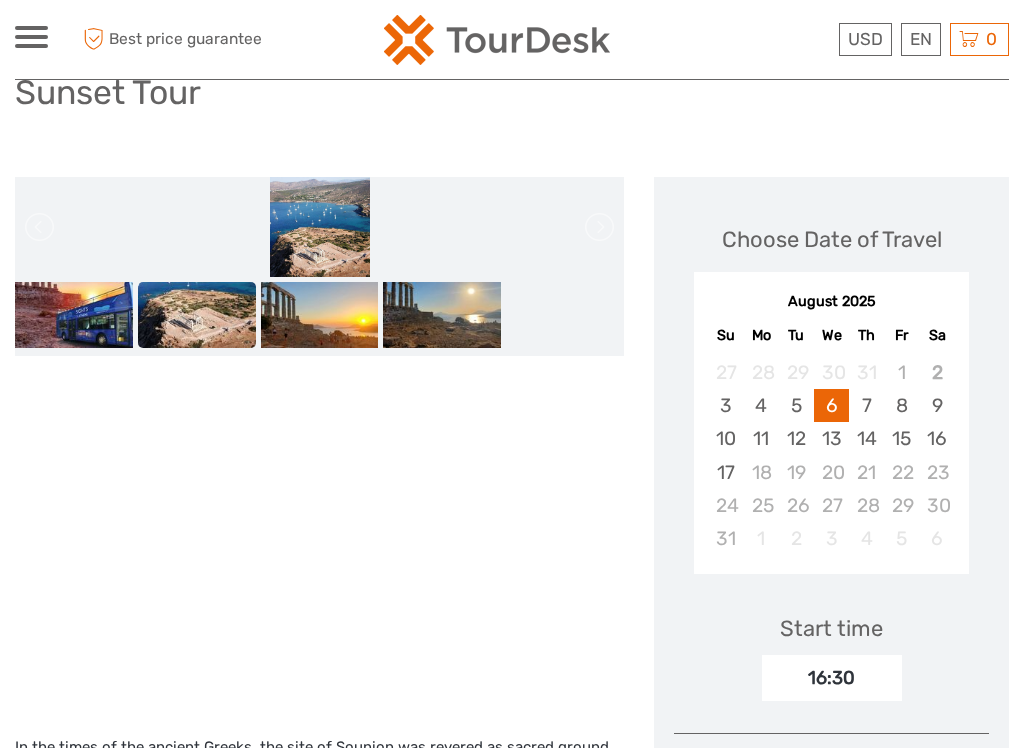 click on "4" at bounding box center (866, 538) 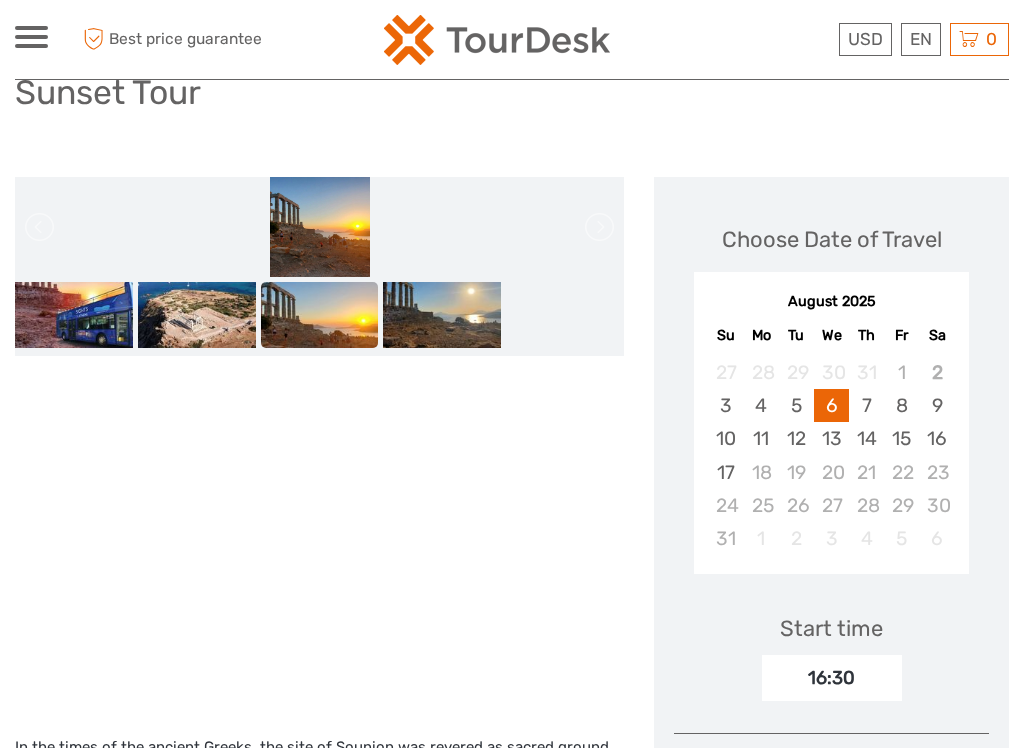 click on "English" at bounding box center (0, 0) 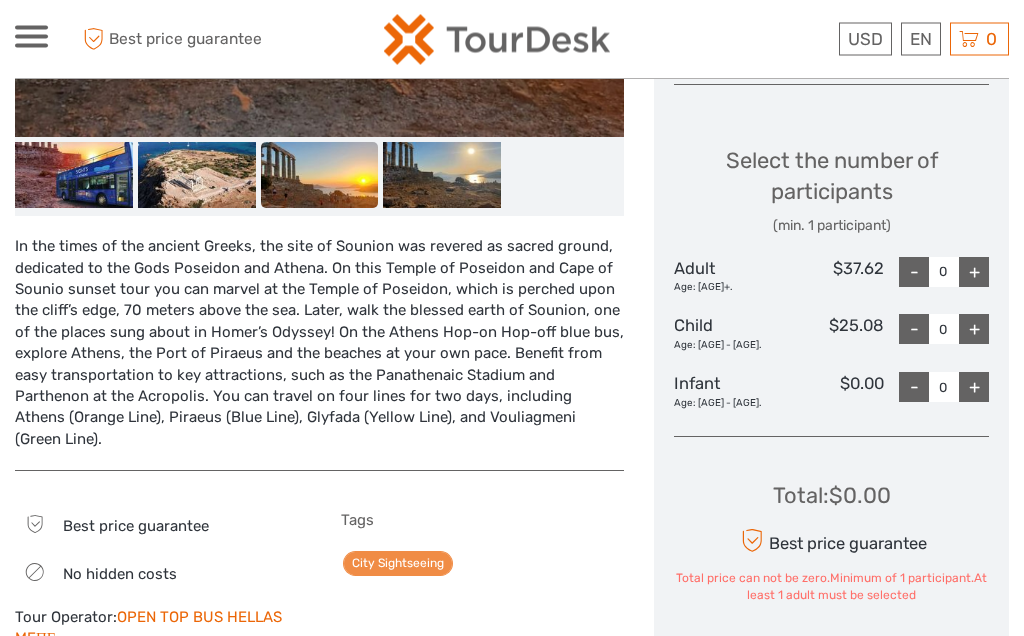 scroll, scrollTop: 834, scrollLeft: 0, axis: vertical 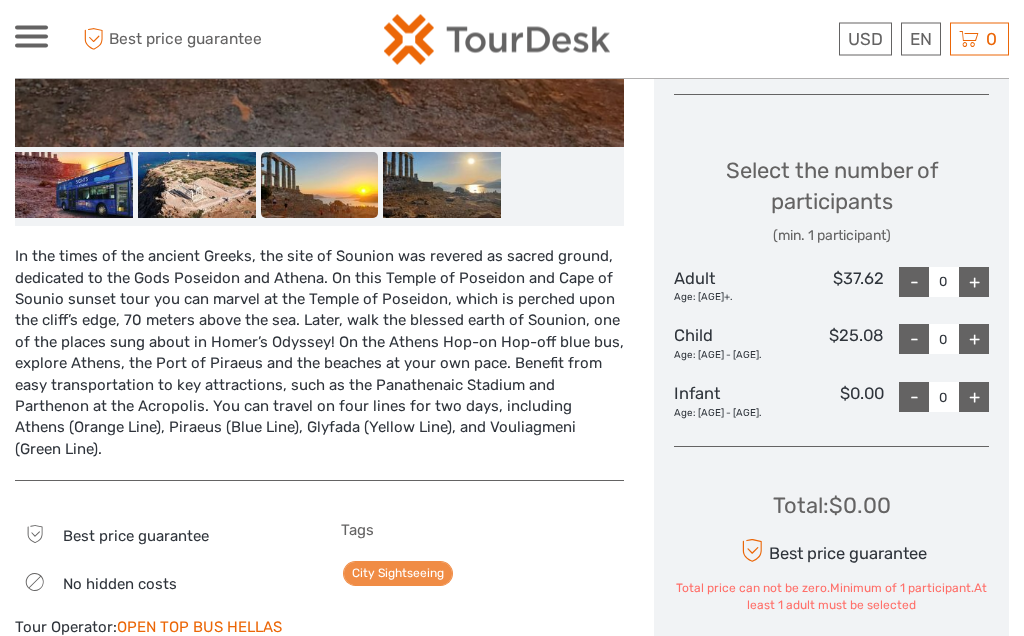 click on "+" at bounding box center [974, 283] 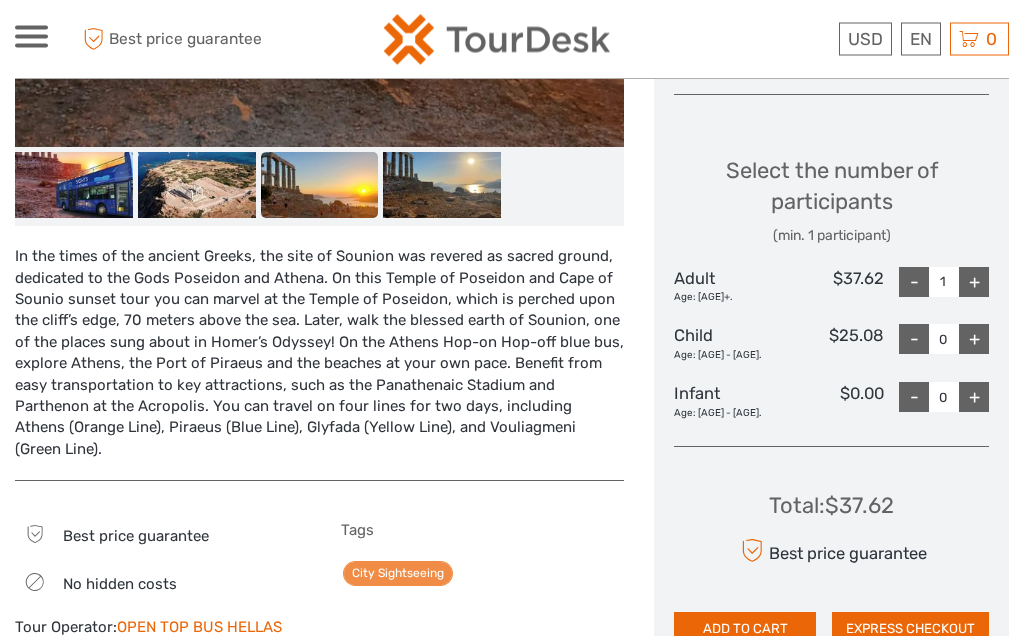 scroll, scrollTop: 835, scrollLeft: 0, axis: vertical 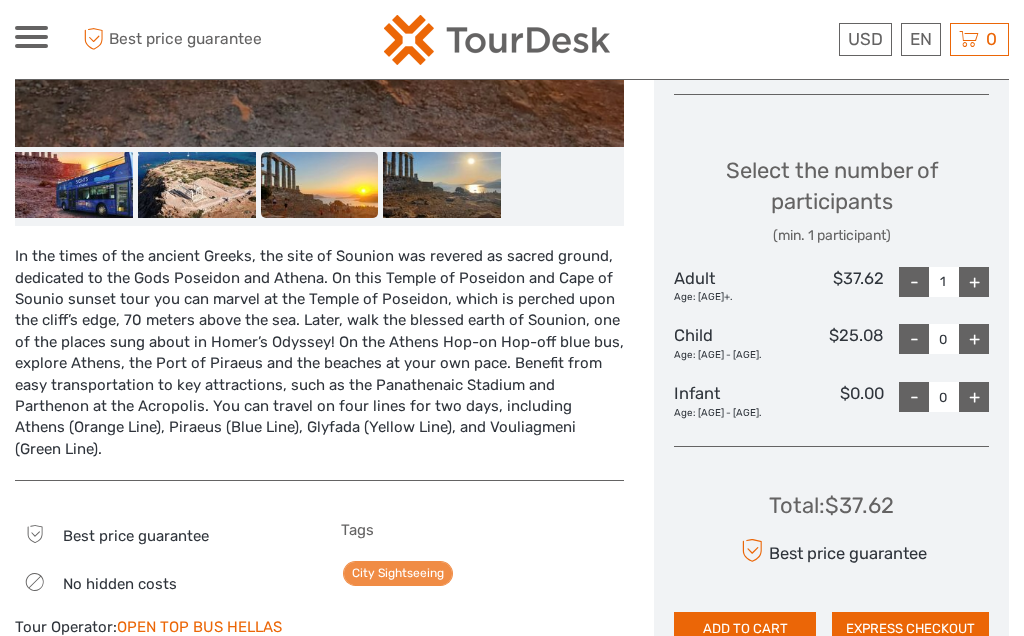 click on "+" at bounding box center (974, 282) 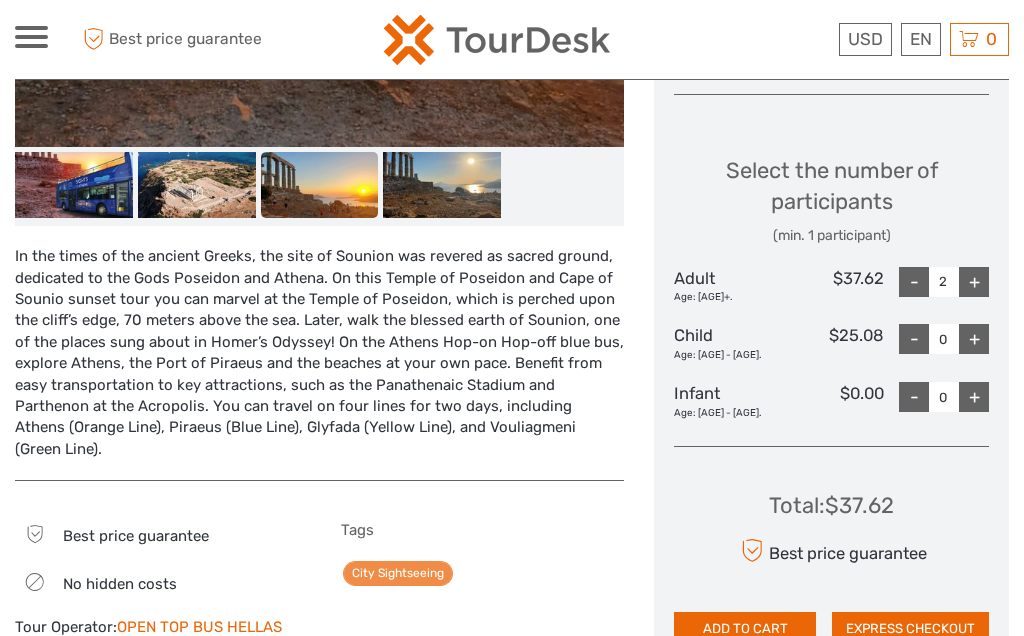click on "+" at bounding box center (974, 282) 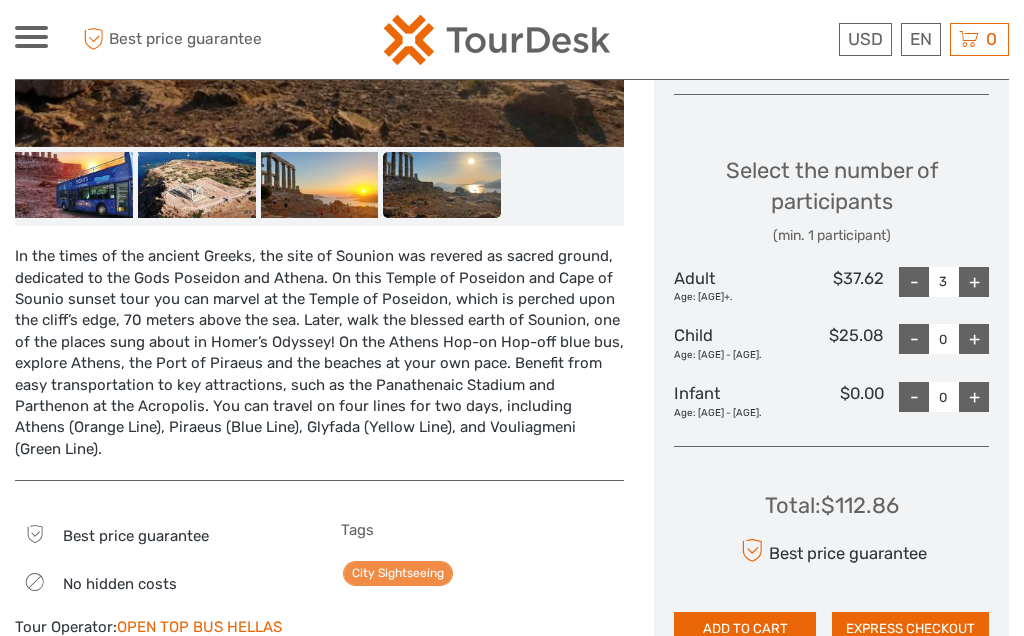 click on "+" at bounding box center [974, 282] 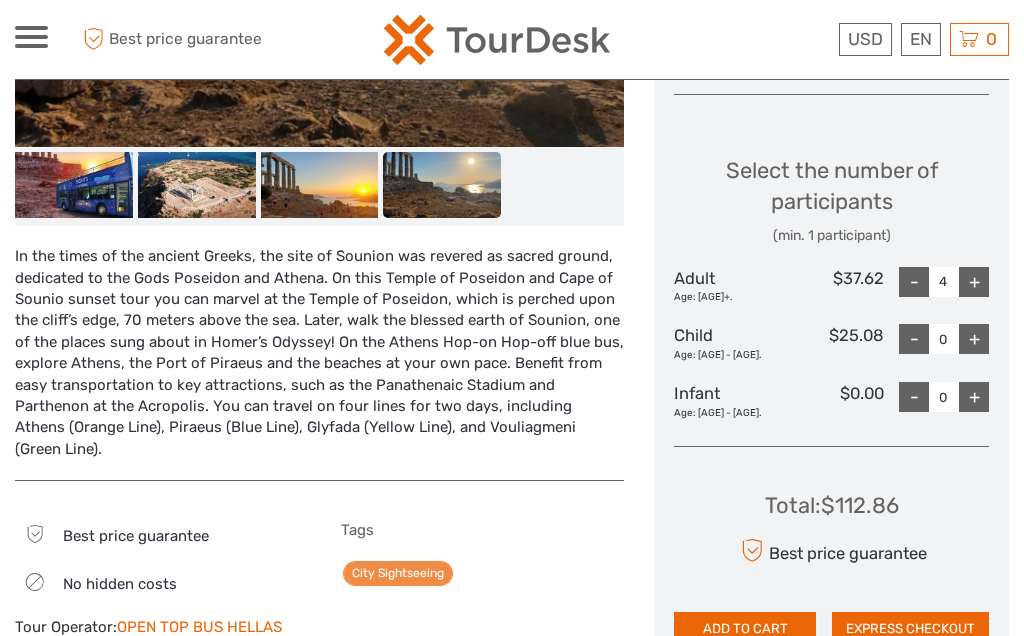 click on "+" at bounding box center [974, 282] 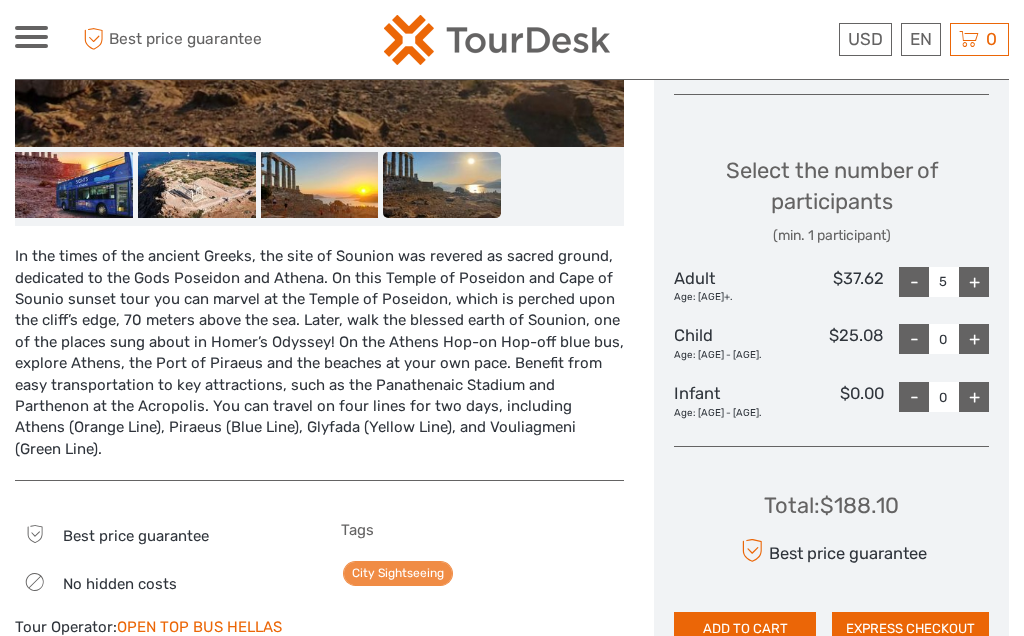 click on "+" at bounding box center [974, 282] 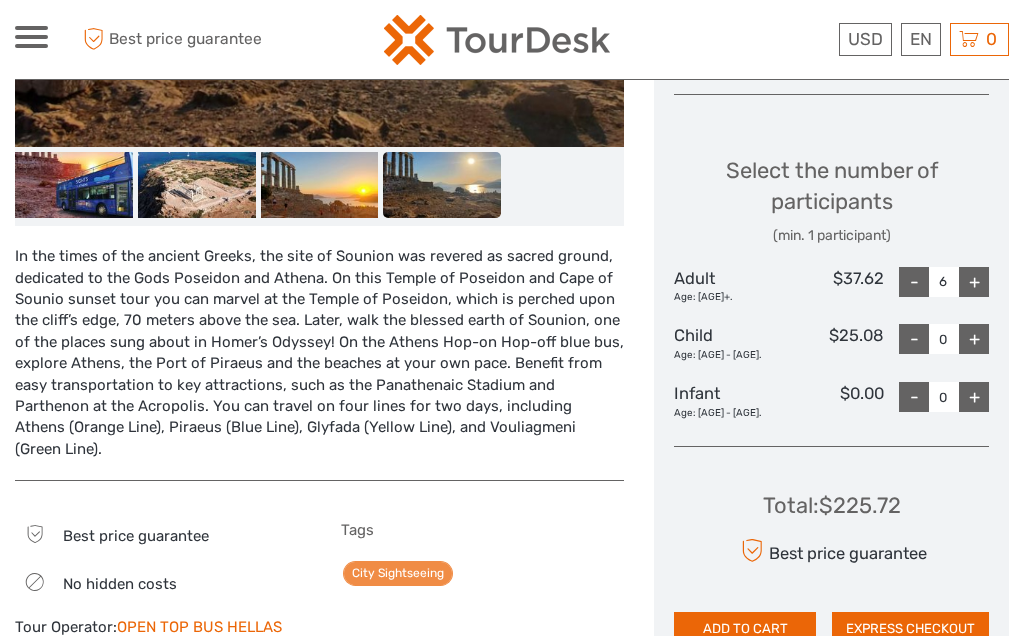 click on "+" at bounding box center [974, 282] 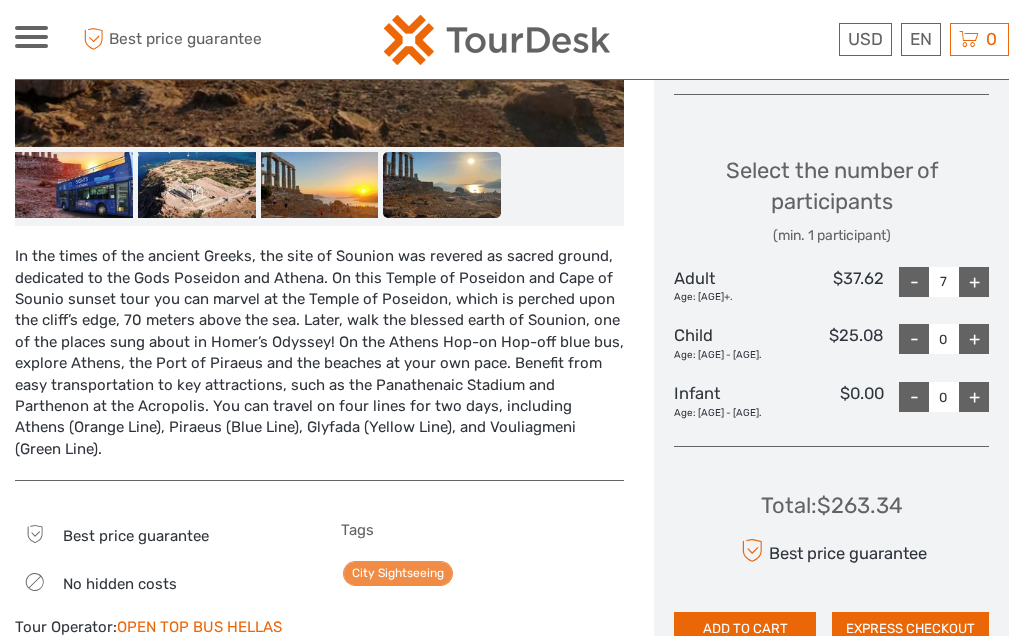 click on "+" at bounding box center (974, 282) 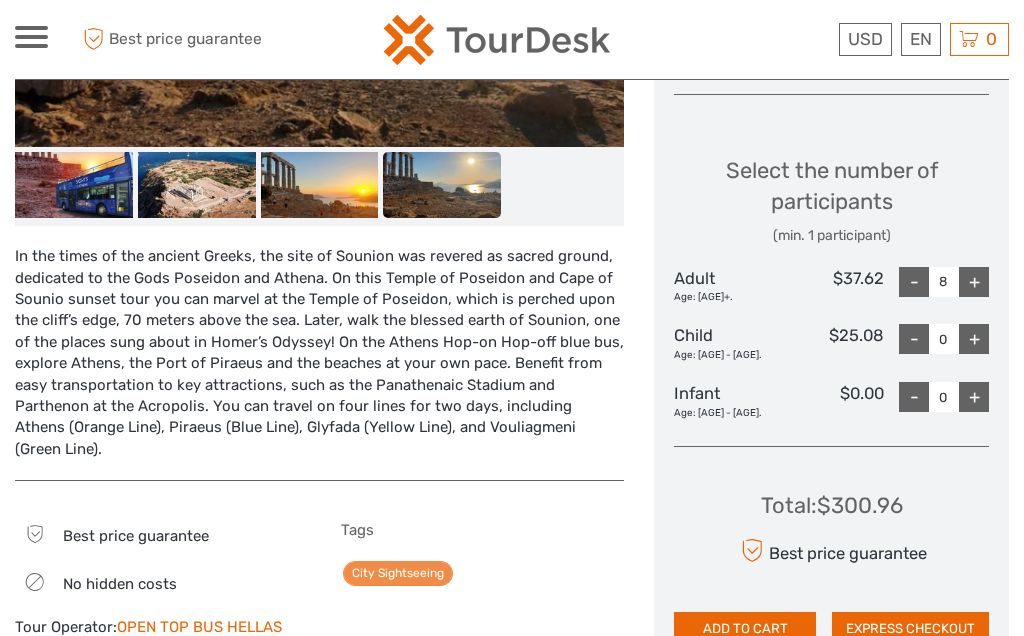 click on "+" at bounding box center [974, 282] 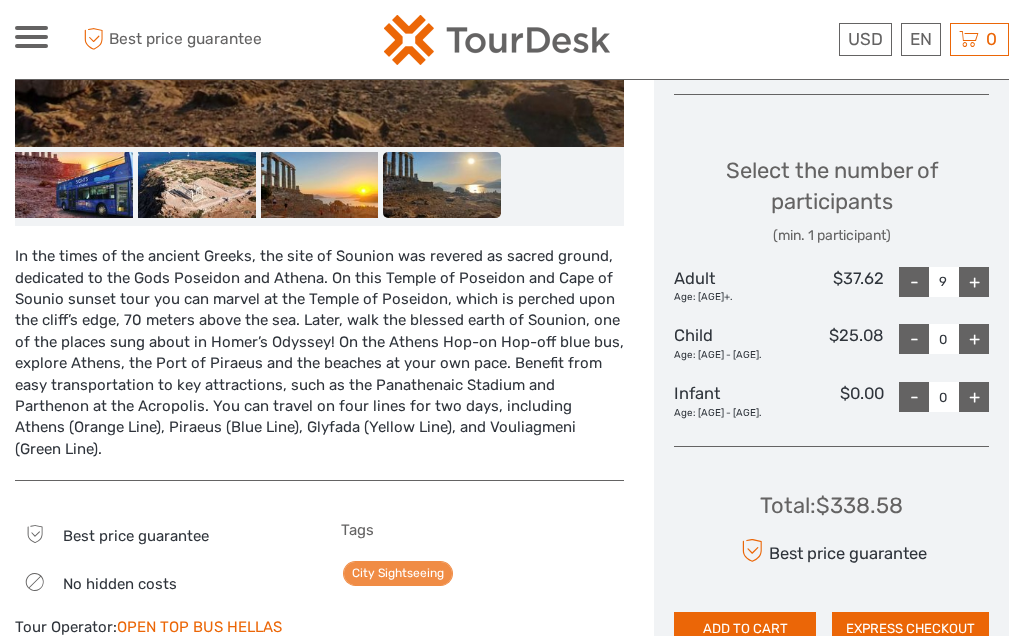 click on "+" at bounding box center [974, 282] 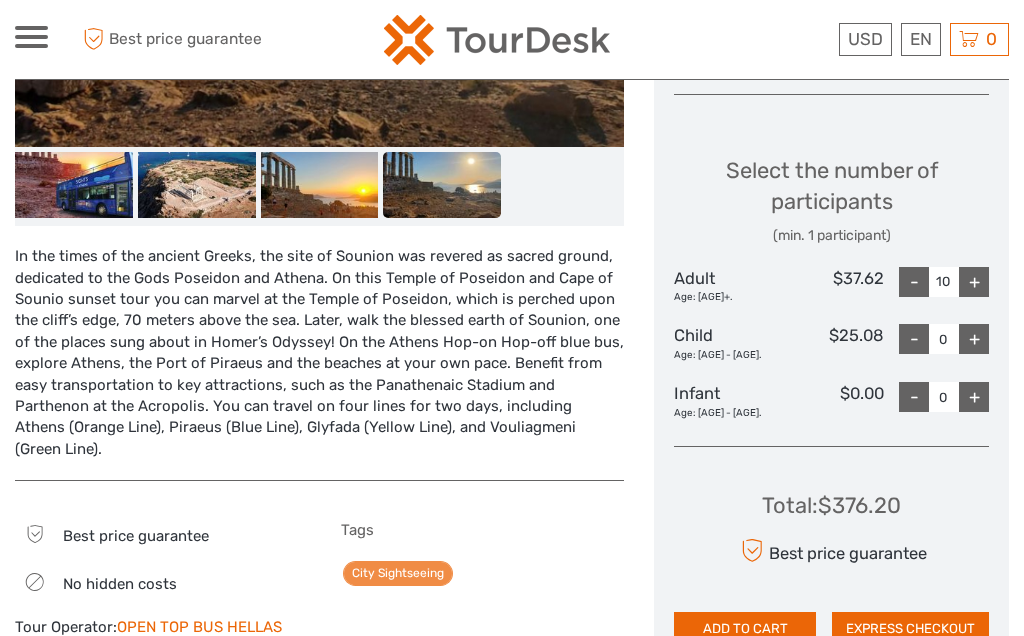 click on "+" at bounding box center (974, 282) 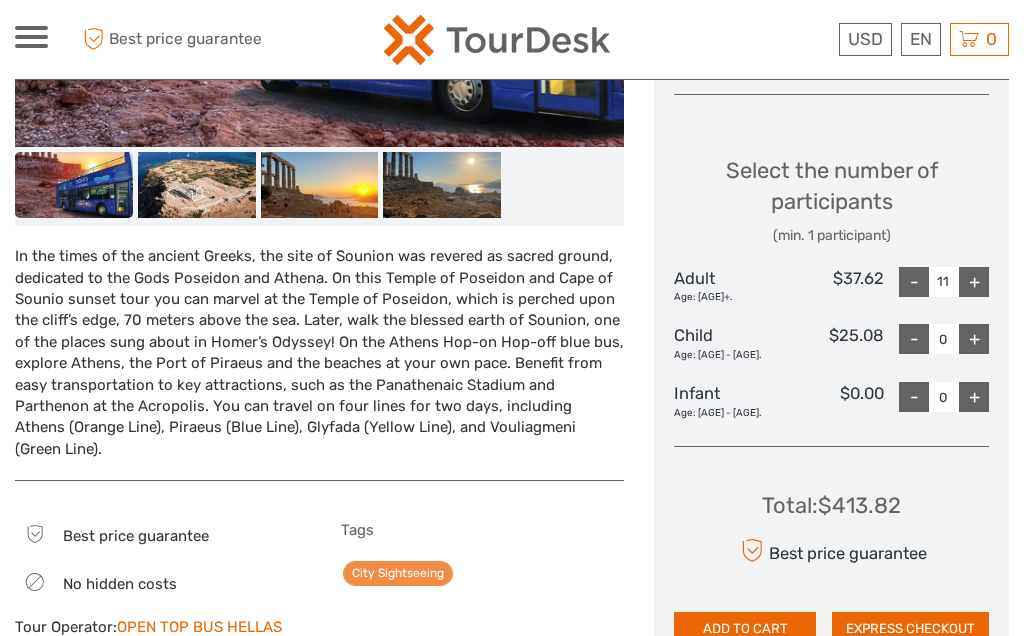 click on "£" at bounding box center (0, 0) 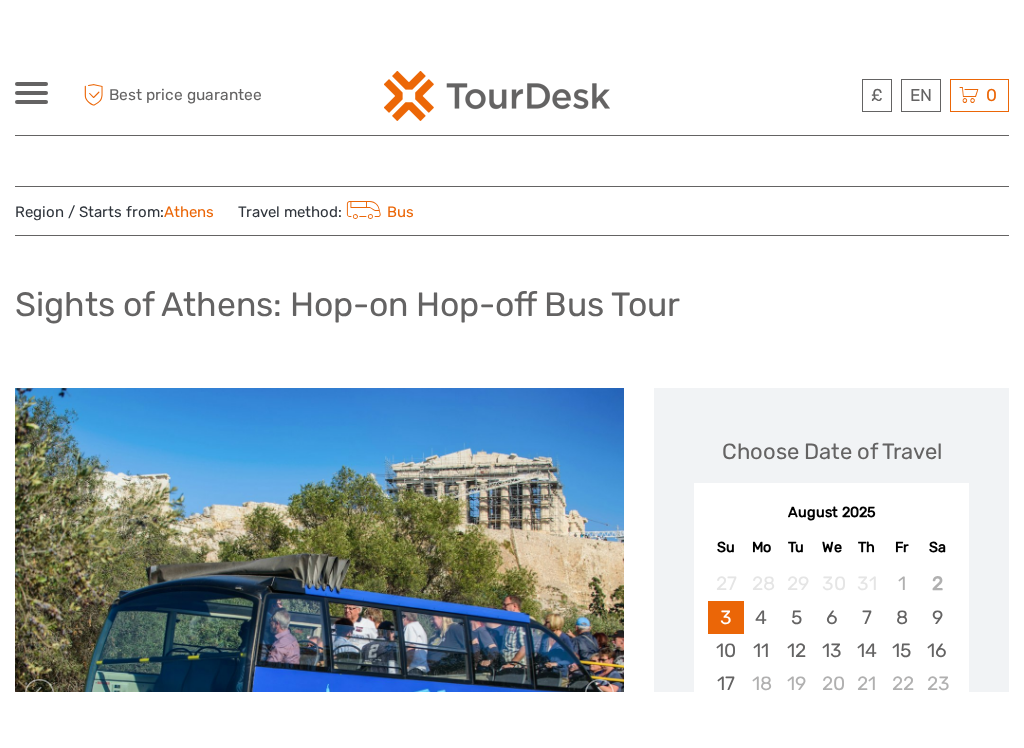 scroll, scrollTop: 179, scrollLeft: 0, axis: vertical 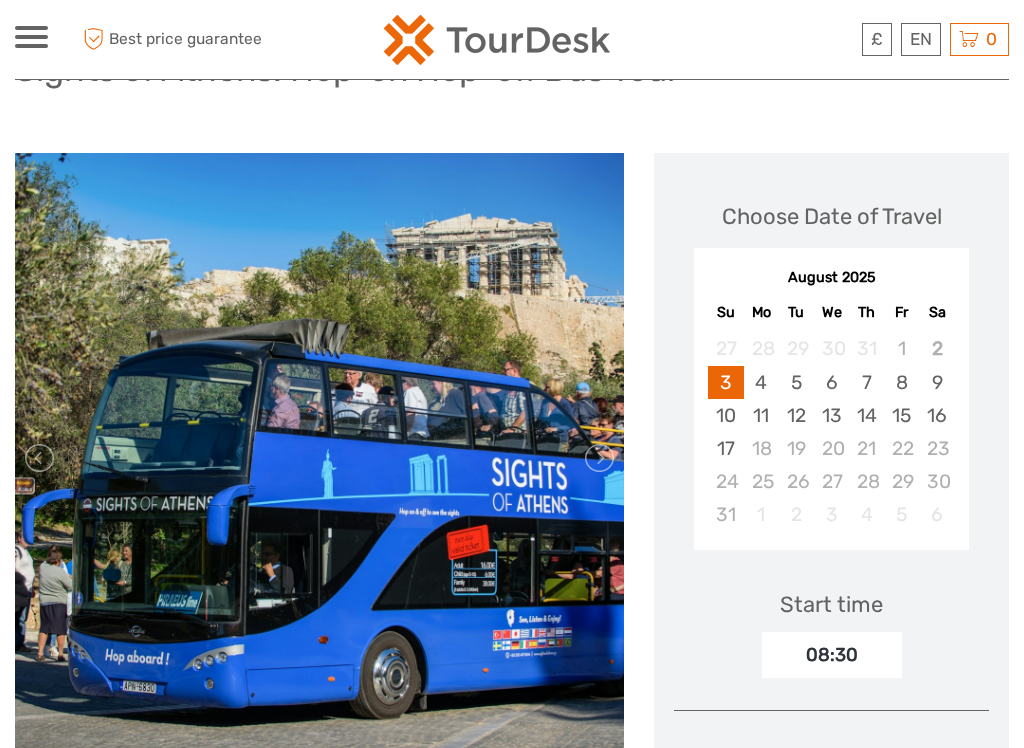 click on "21" at bounding box center (866, 448) 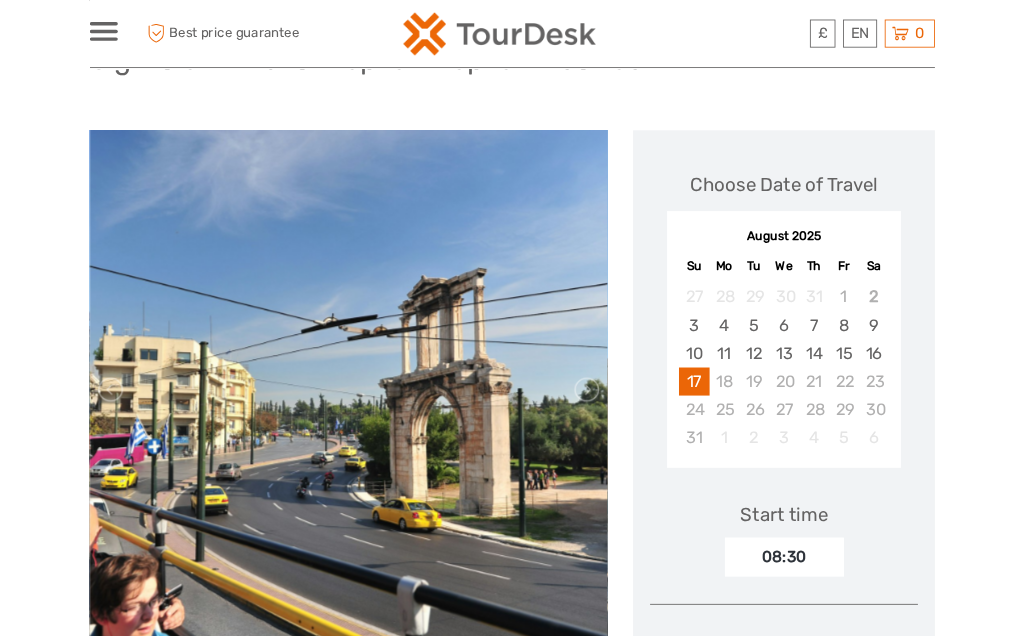 scroll, scrollTop: 0, scrollLeft: 0, axis: both 